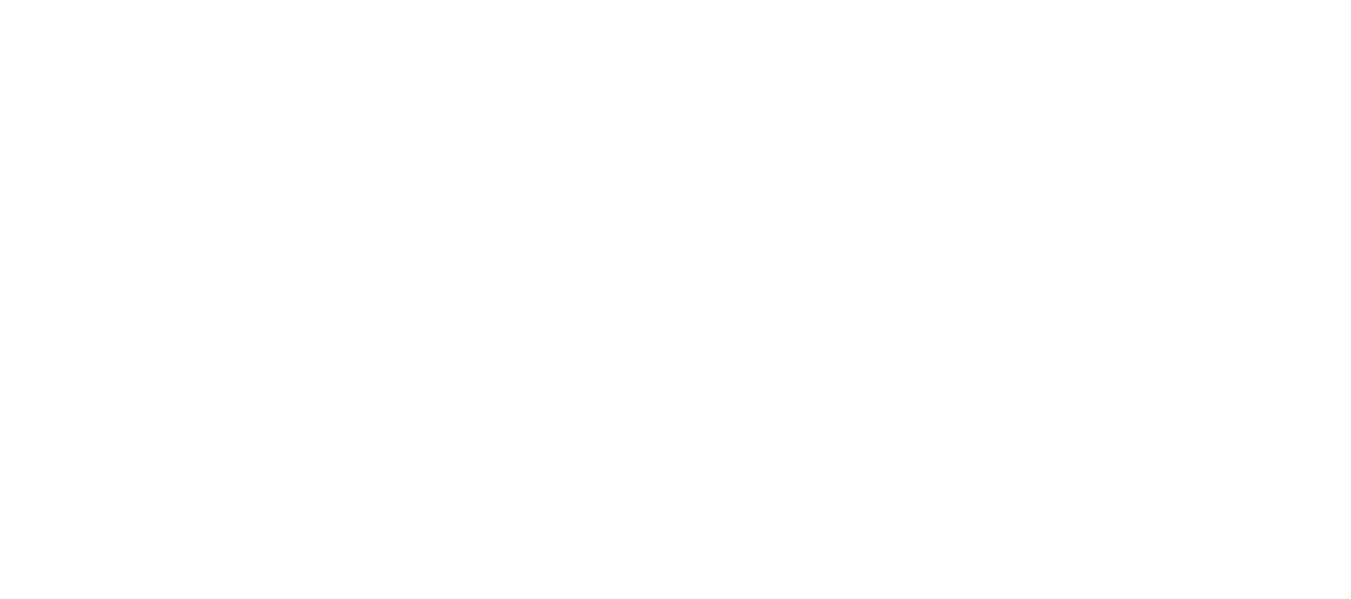 scroll, scrollTop: 0, scrollLeft: 0, axis: both 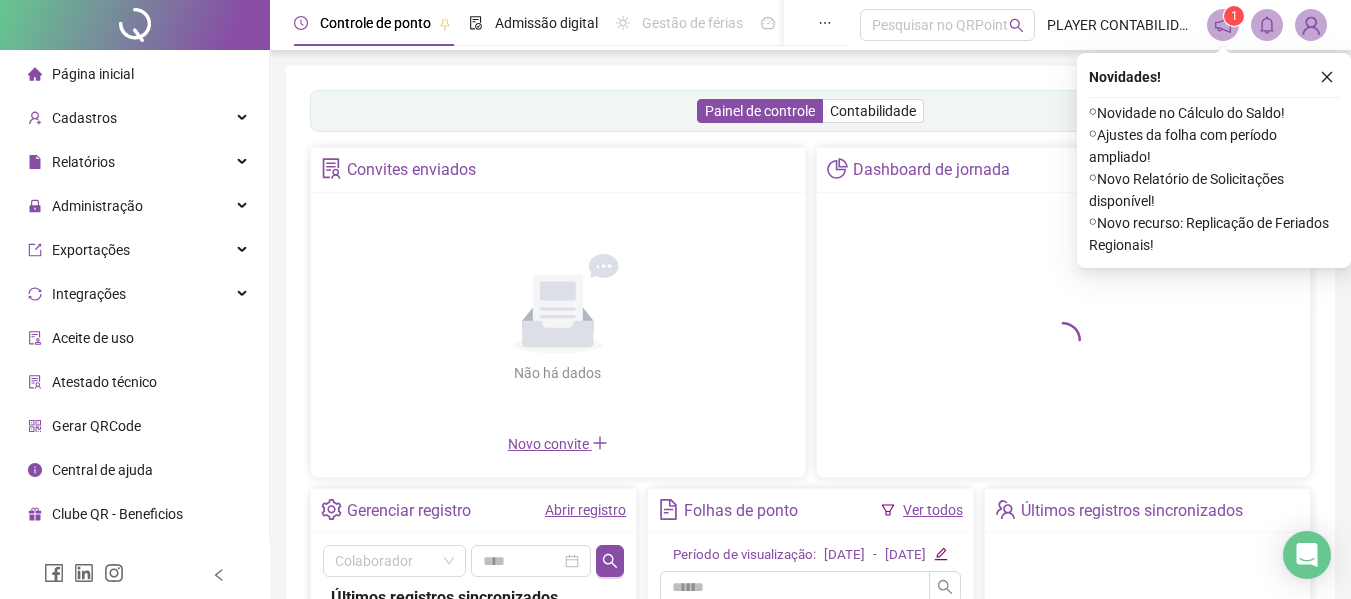click on "Página inicial Cadastros Relatórios Administração Exportações Integrações Aceite de uso Atestado técnico Gerar QRCode Central de ajuda Clube QR - Beneficios" at bounding box center (135, 294) 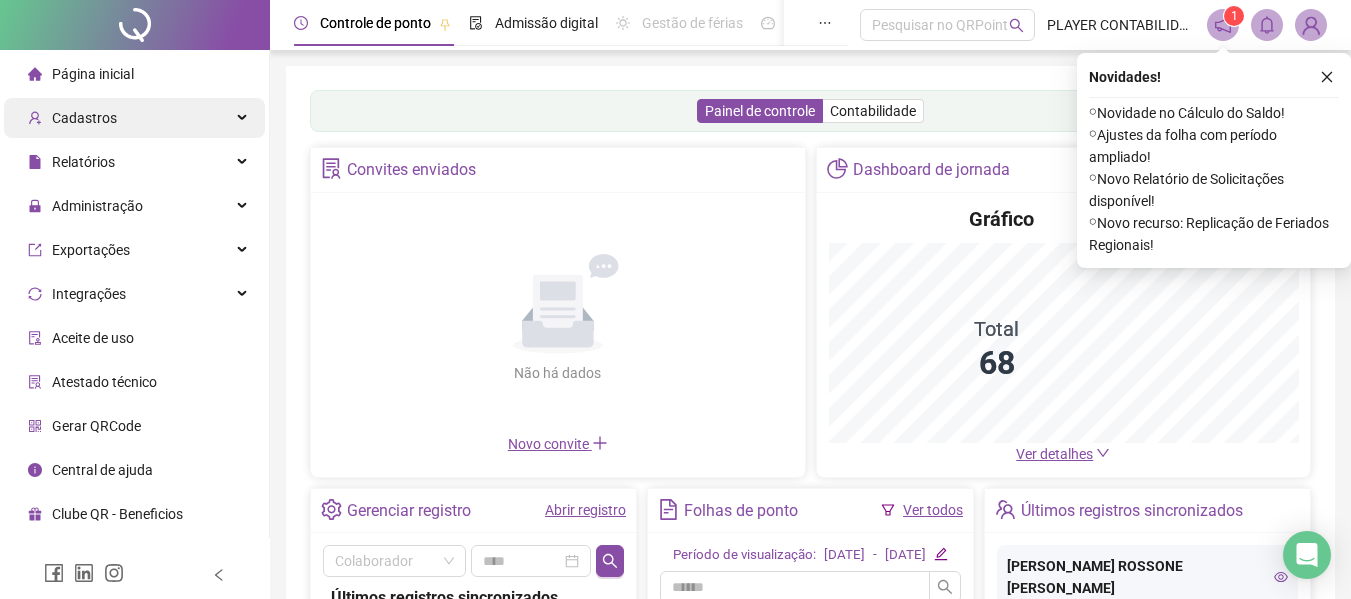 click on "Cadastros" at bounding box center (134, 118) 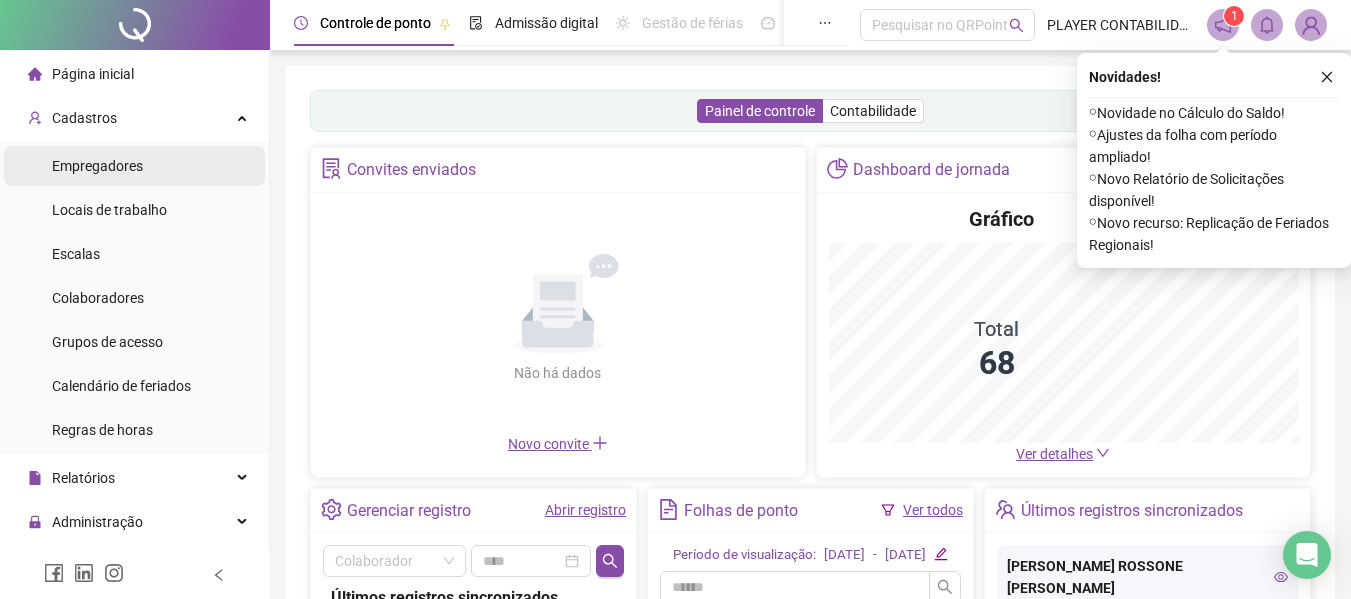 click on "Empregadores" at bounding box center [97, 166] 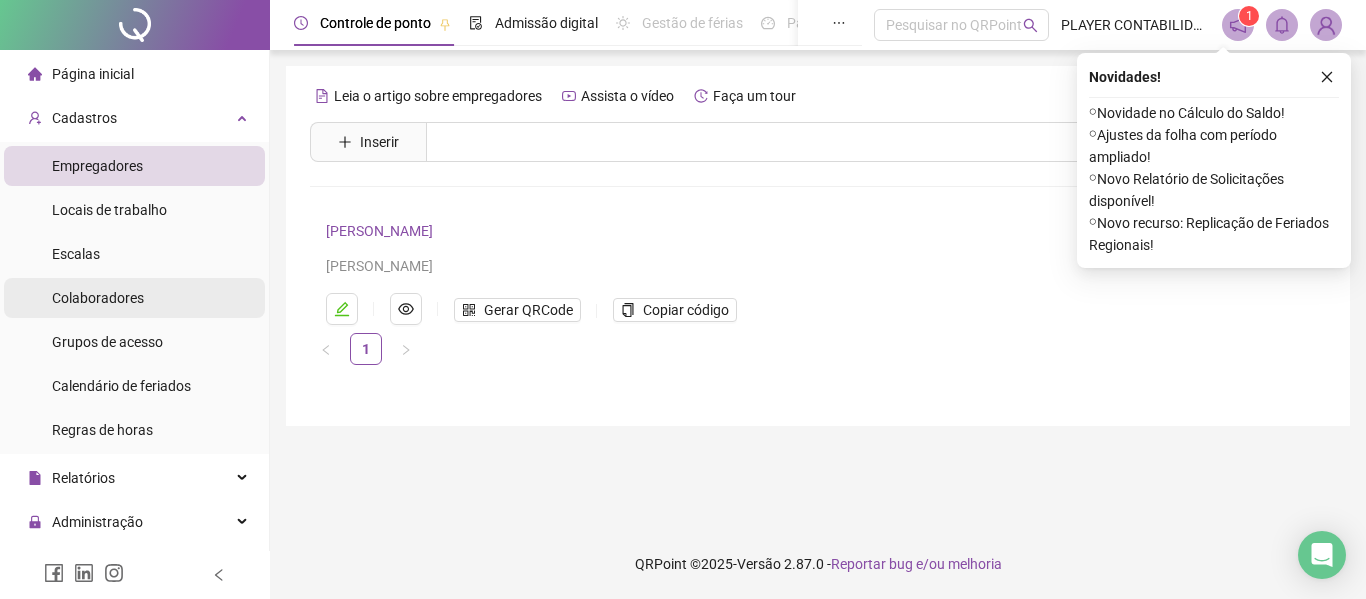 click on "Colaboradores" at bounding box center [98, 298] 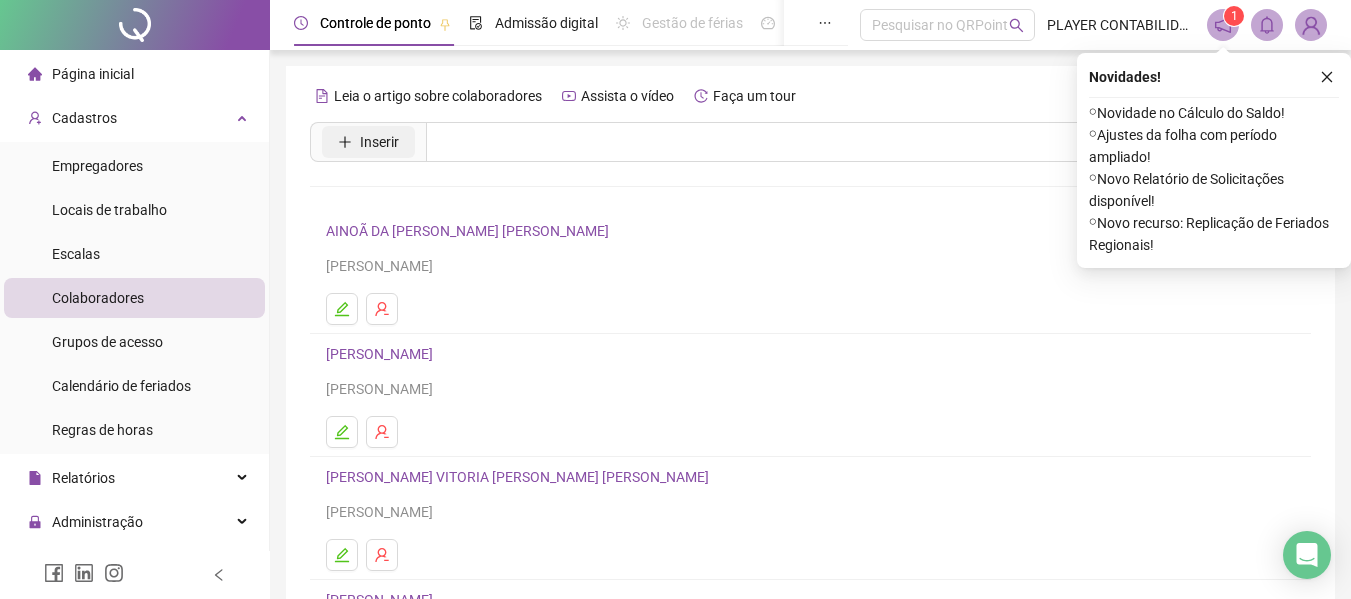 click on "Inserir" at bounding box center [379, 142] 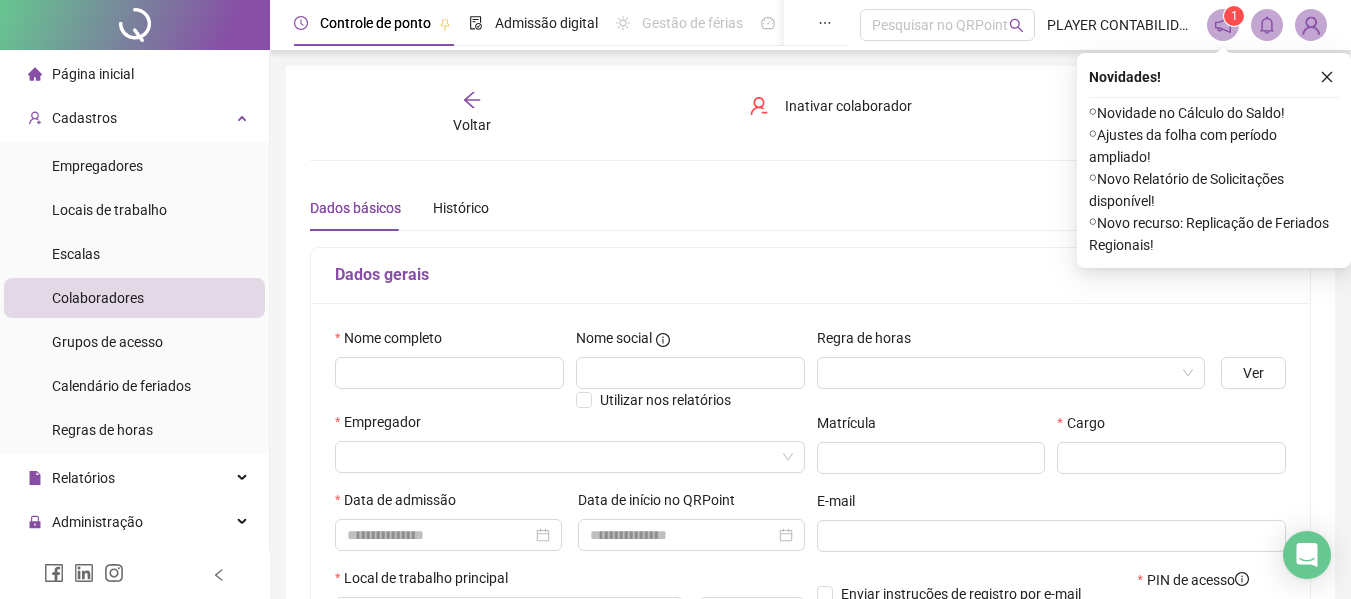 type on "*****" 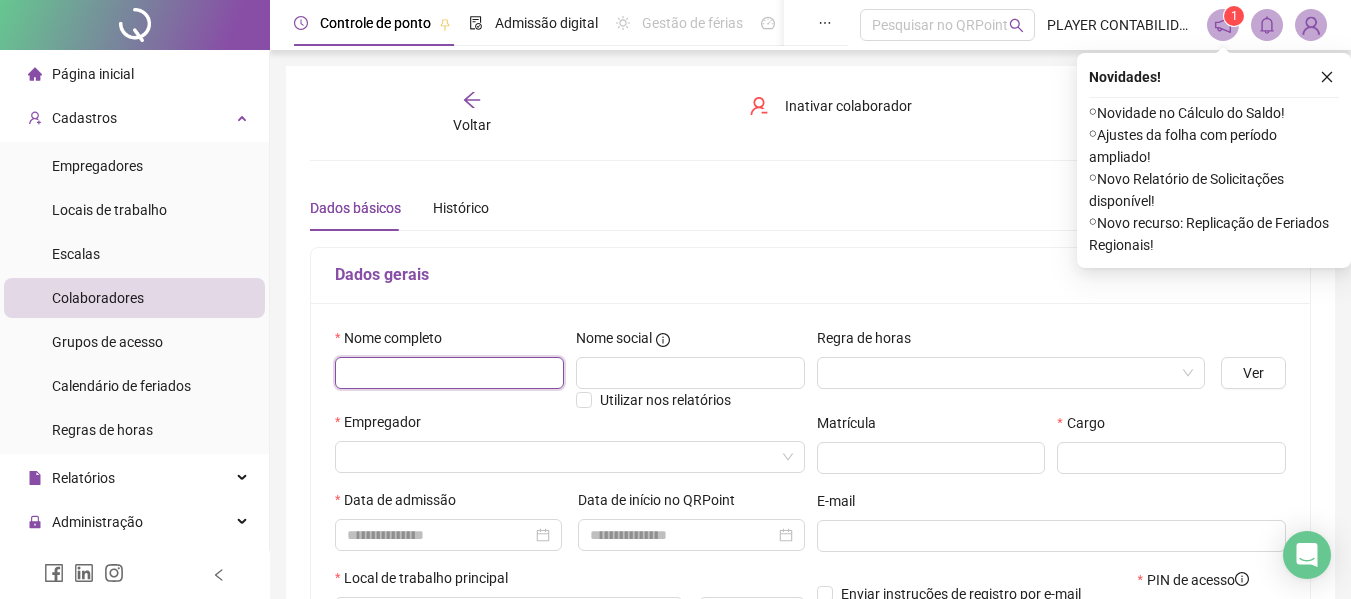 click at bounding box center (449, 373) 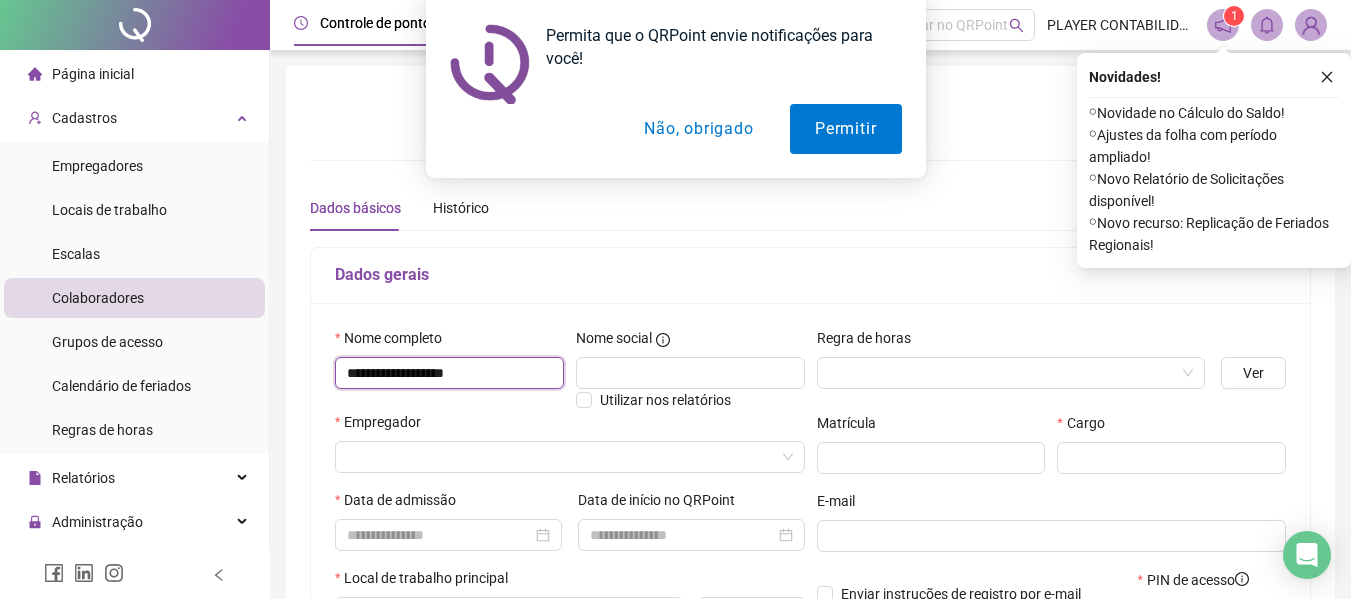 type on "**********" 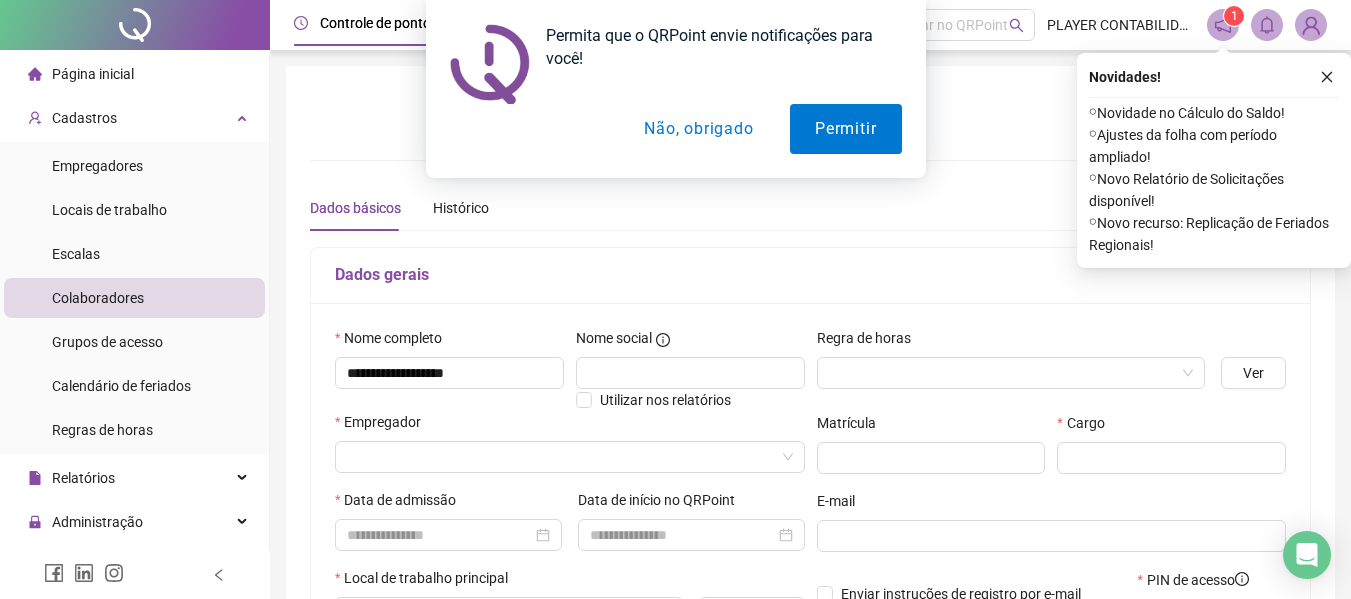 click on "Regra de horas" at bounding box center [1011, 342] 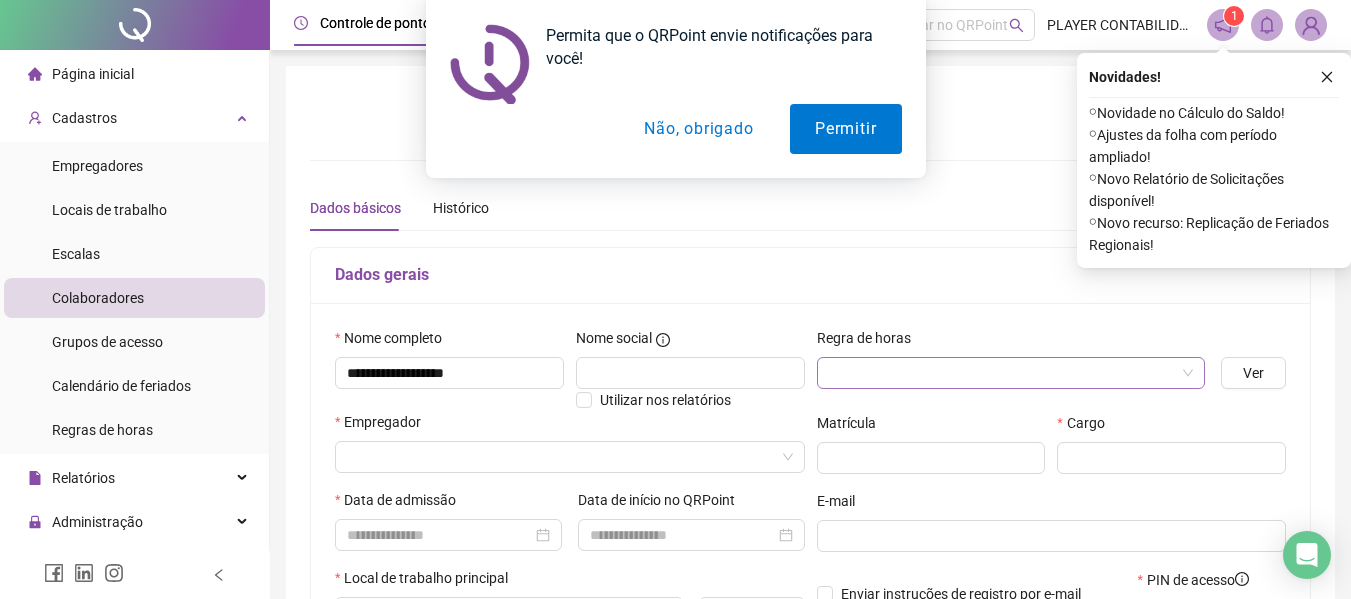click at bounding box center [1005, 373] 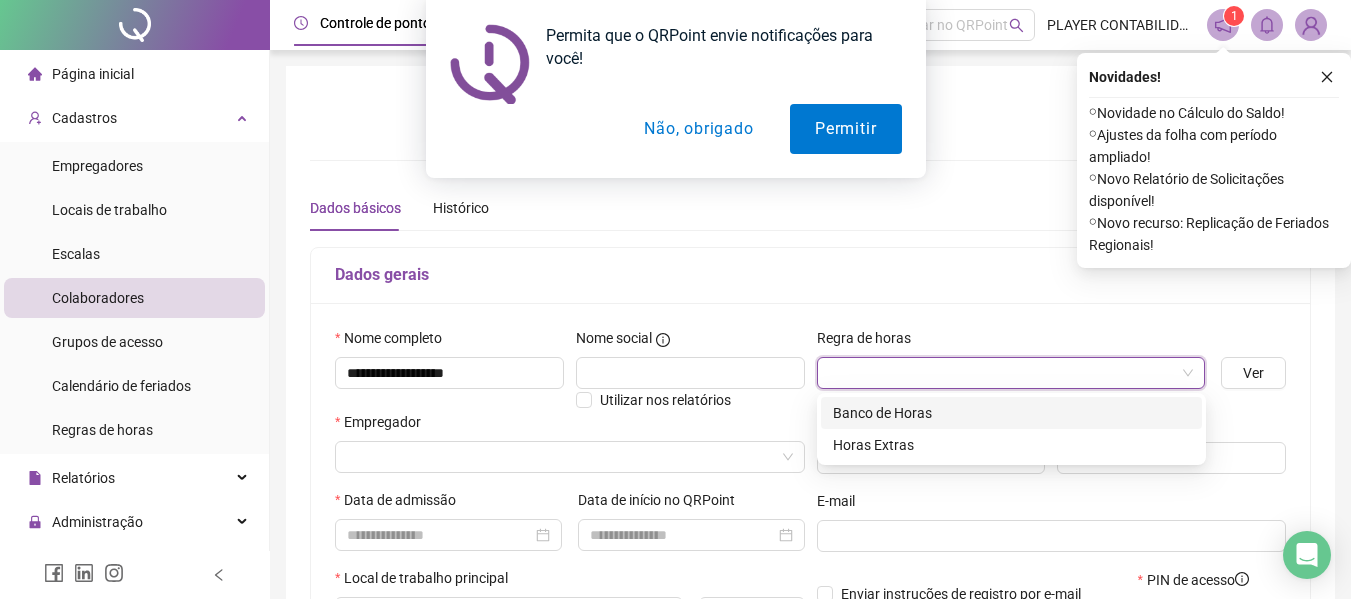 click on "Banco de Horas" at bounding box center [1011, 413] 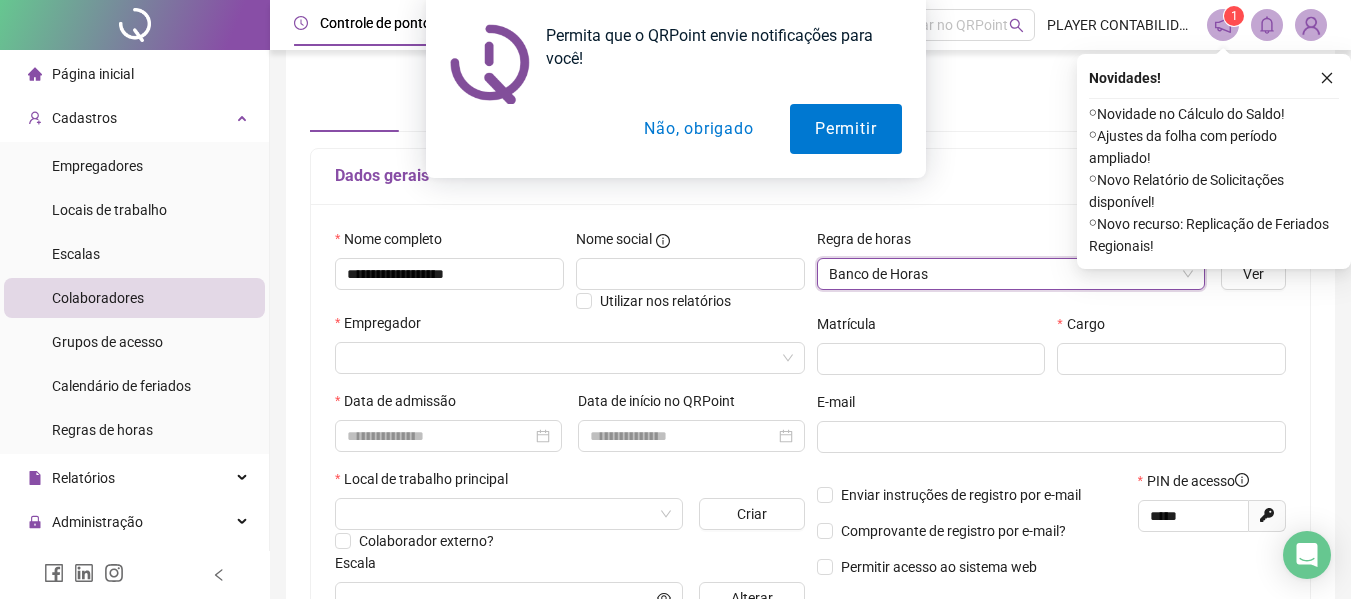 scroll, scrollTop: 100, scrollLeft: 0, axis: vertical 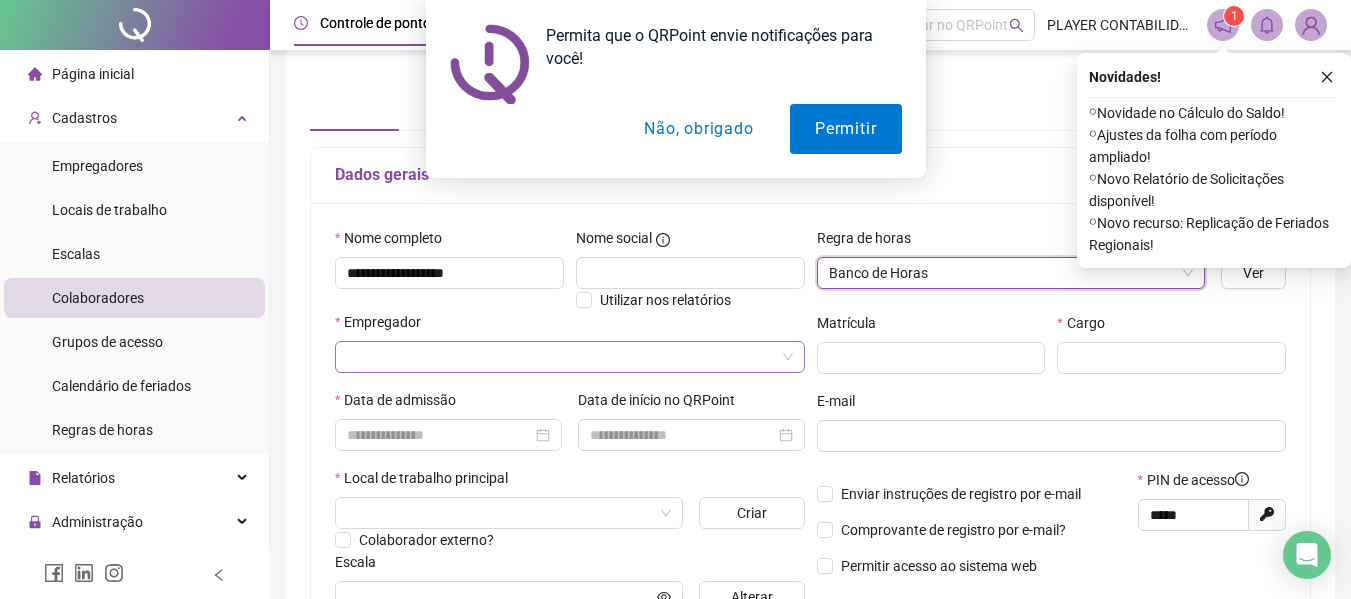 click at bounding box center (564, 357) 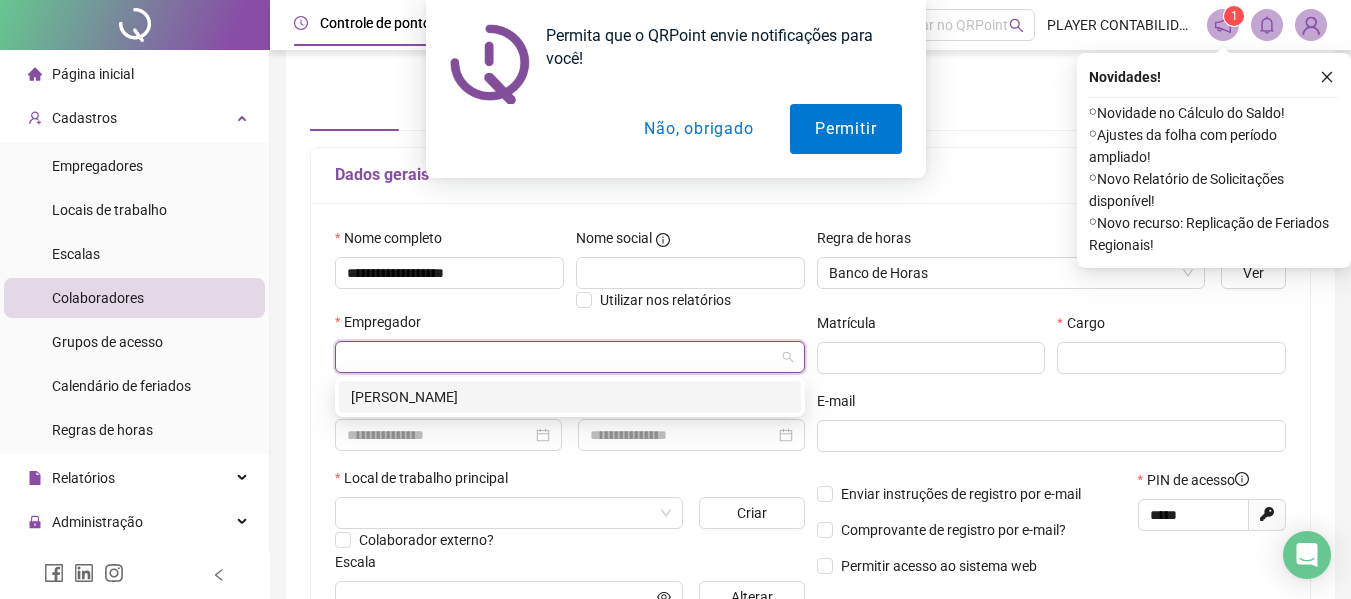 click on "[PERSON_NAME]" at bounding box center (570, 397) 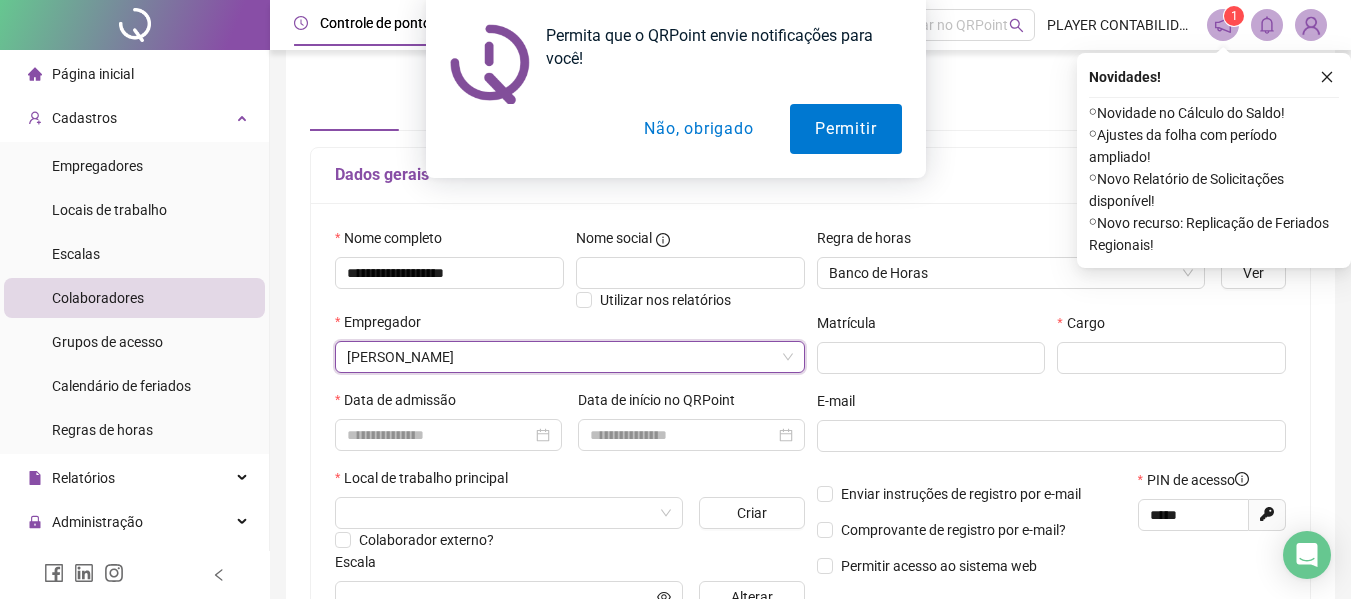 click on "Cargo" at bounding box center [1171, 327] 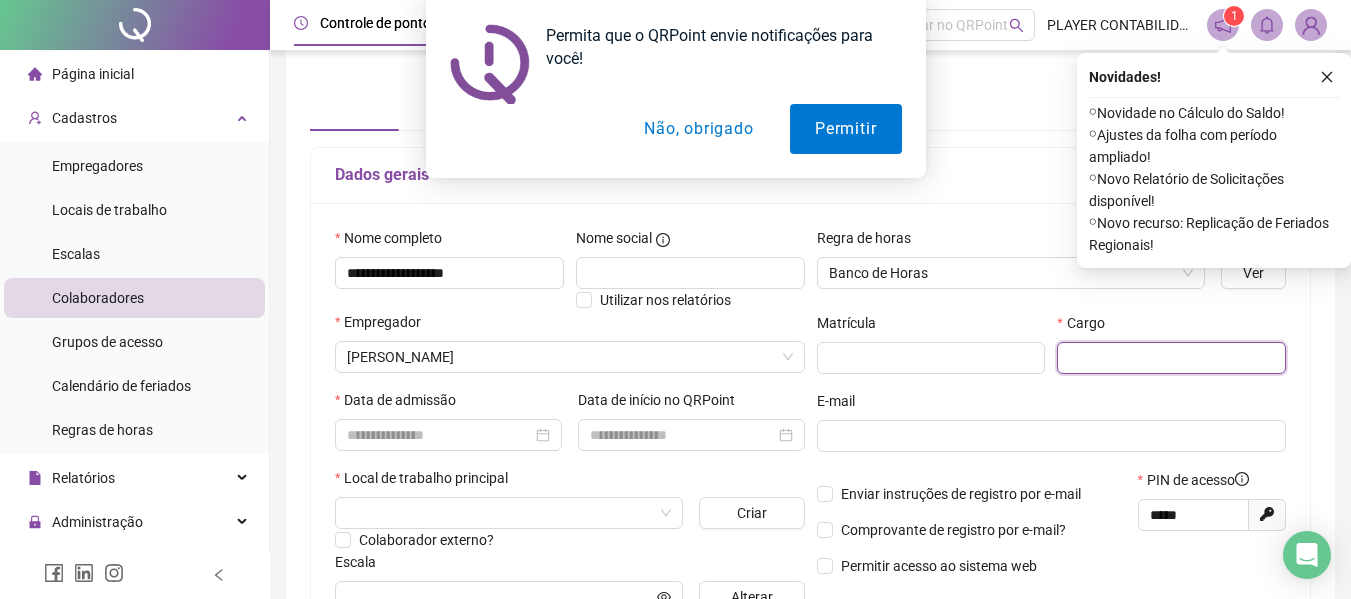 click at bounding box center (1171, 358) 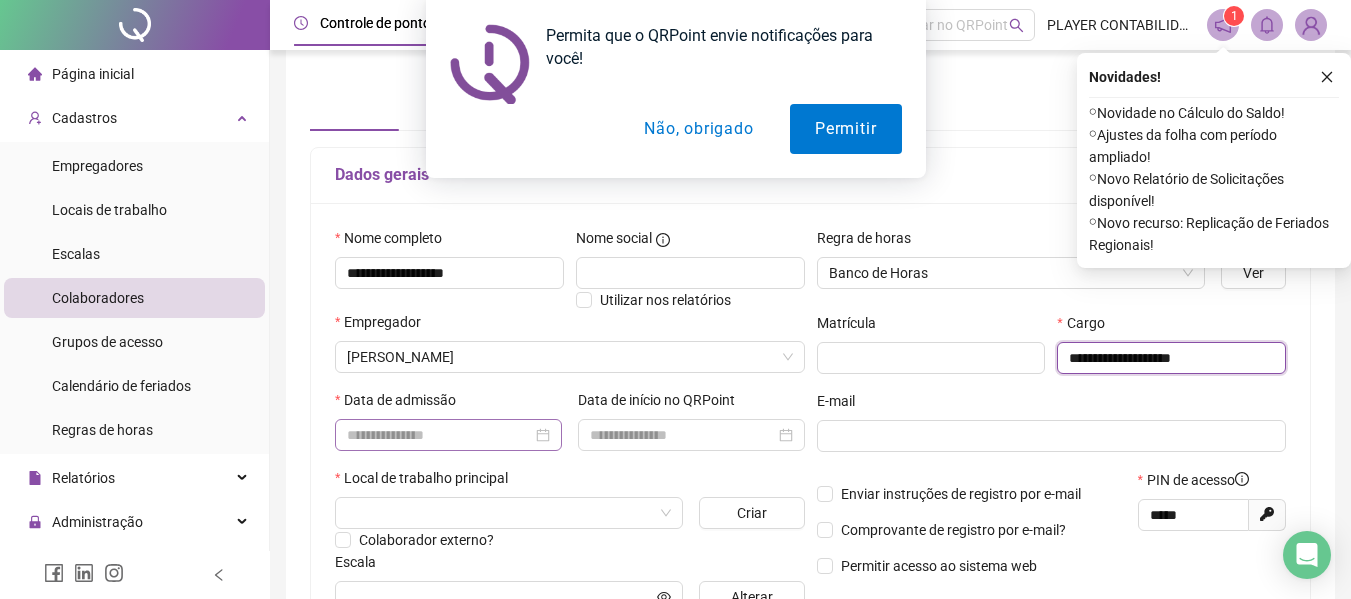 type on "**********" 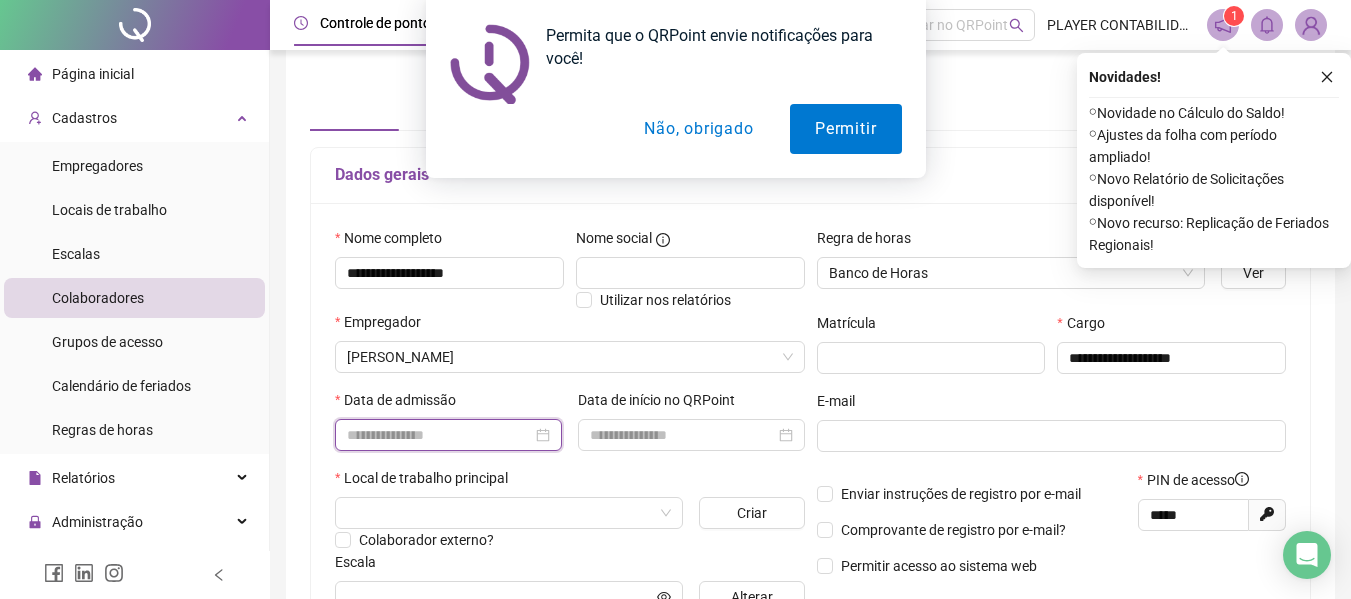 click at bounding box center (439, 435) 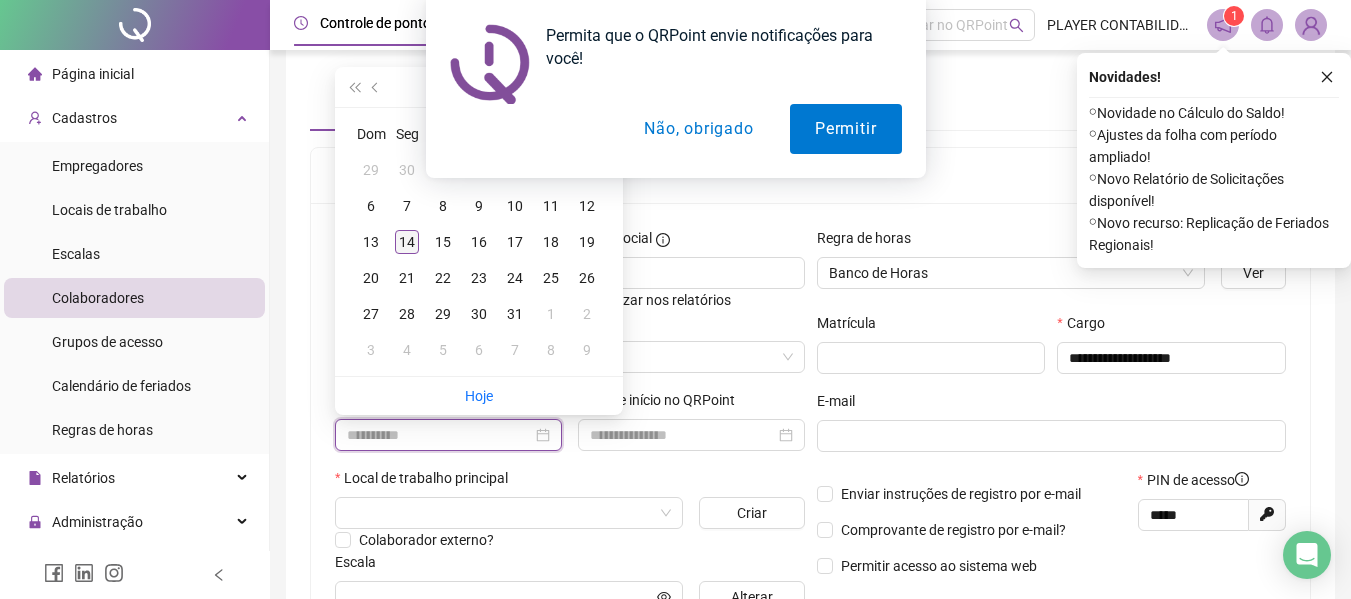 type on "**********" 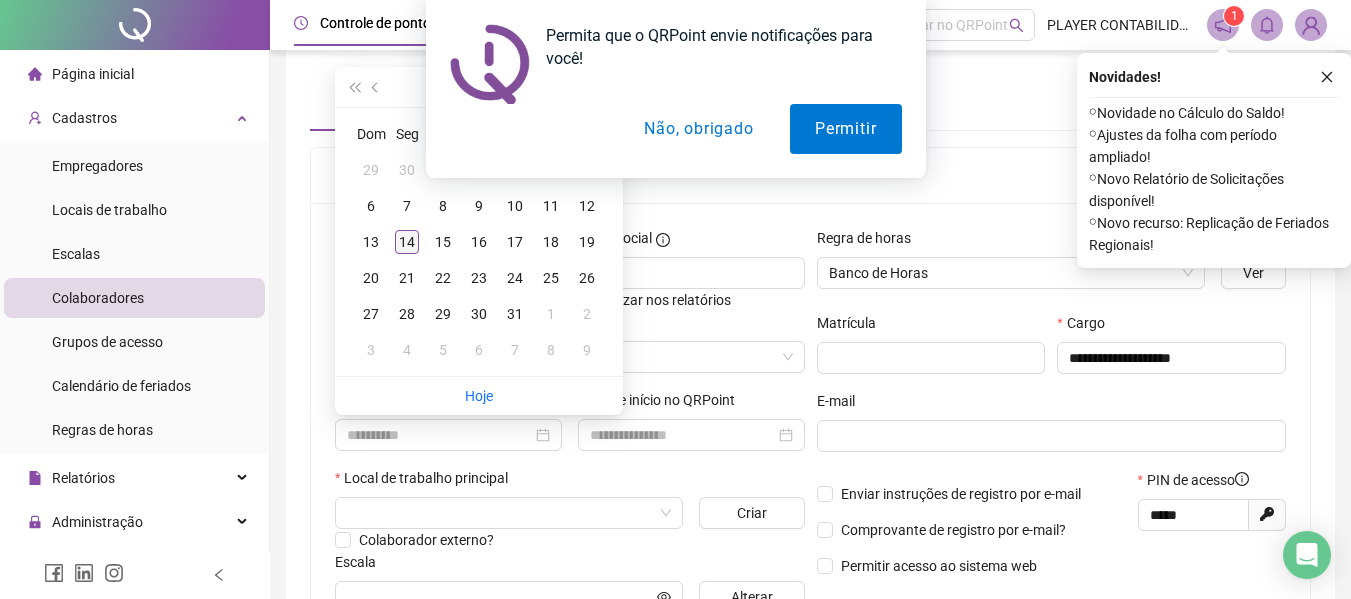 click on "14" at bounding box center [407, 242] 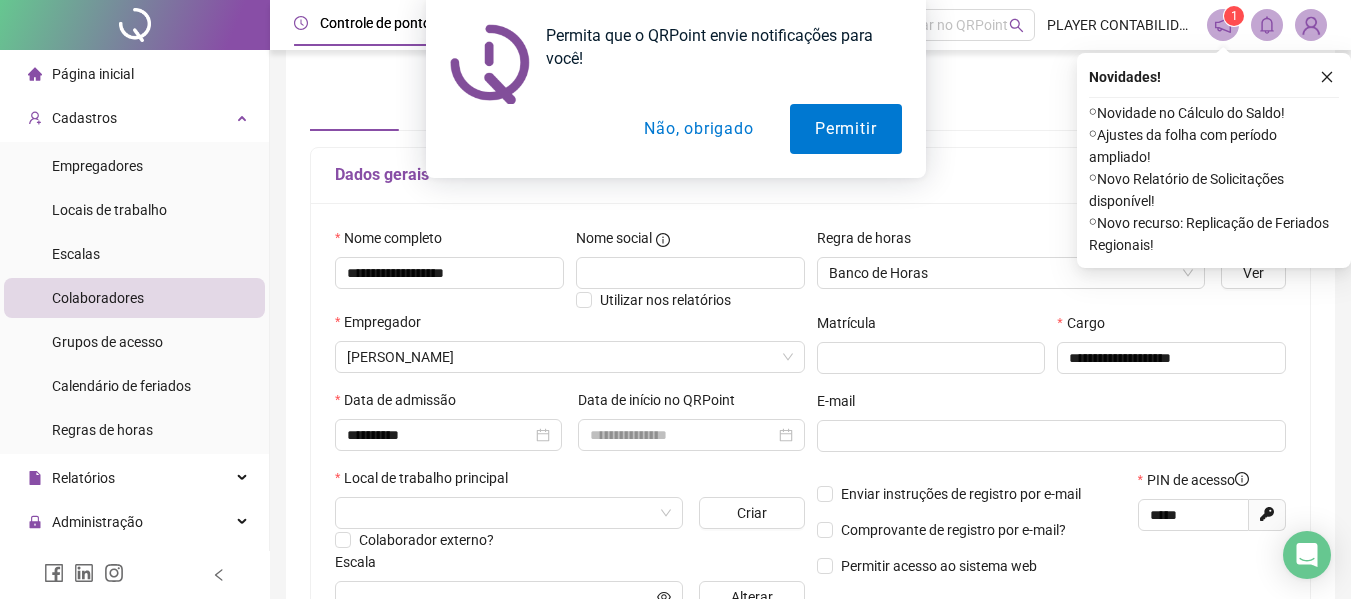 click on "Não, obrigado" at bounding box center [698, 129] 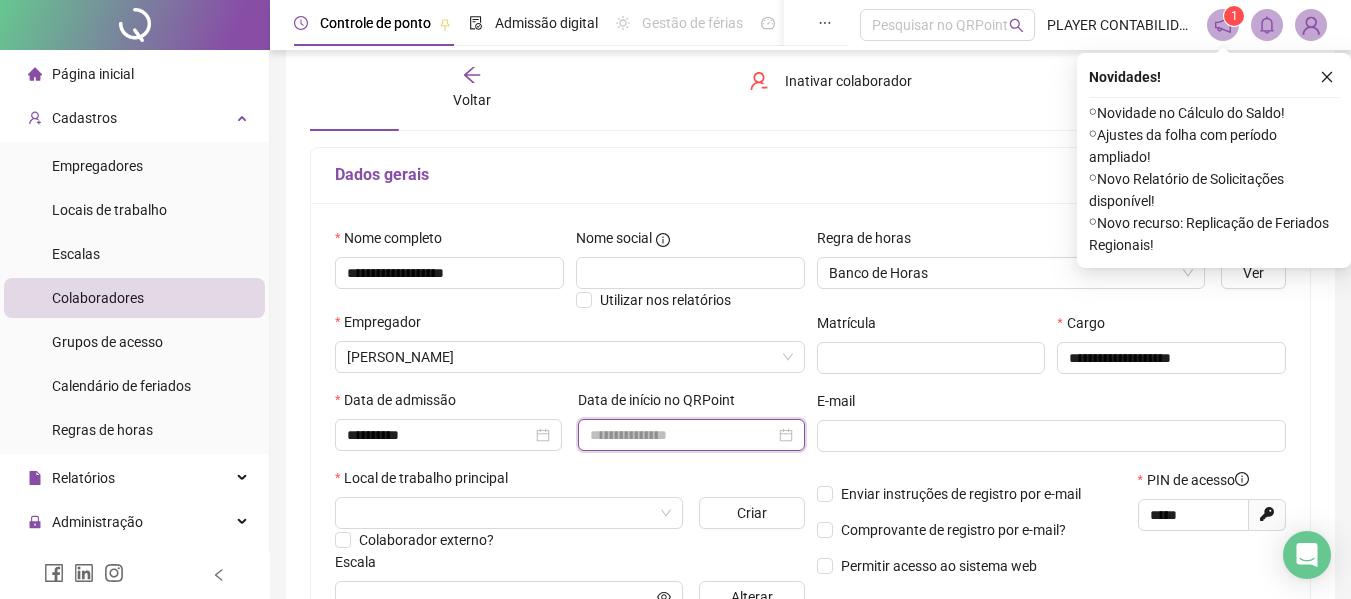 click at bounding box center (682, 435) 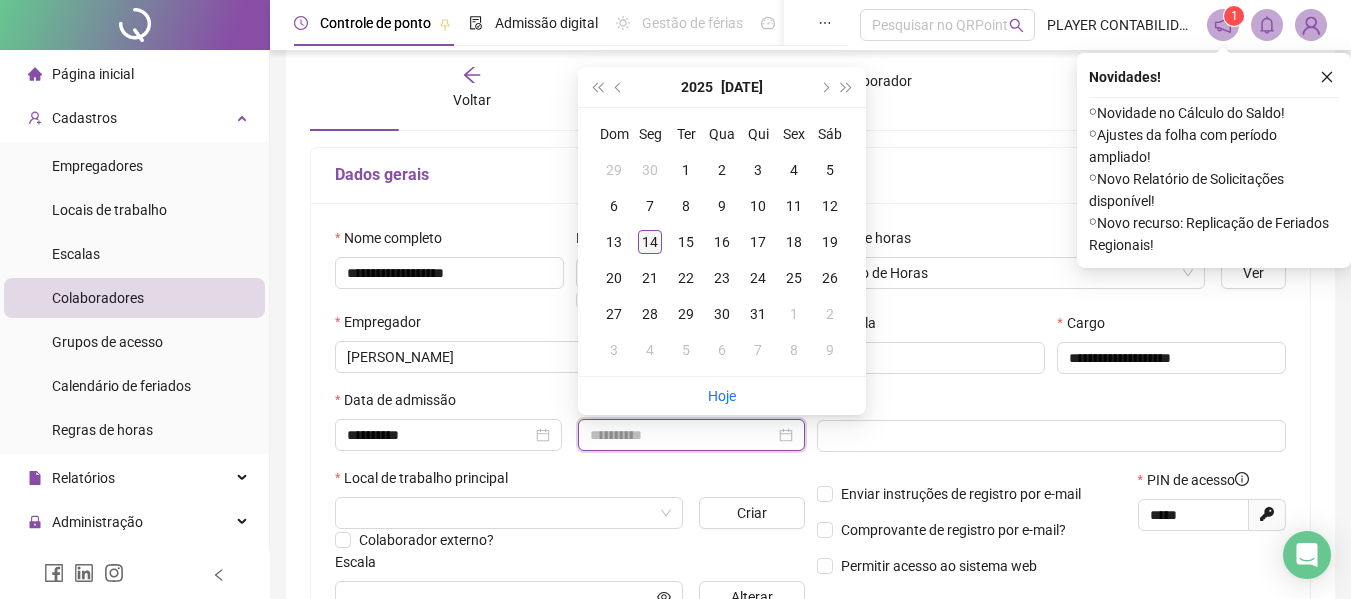 type on "**********" 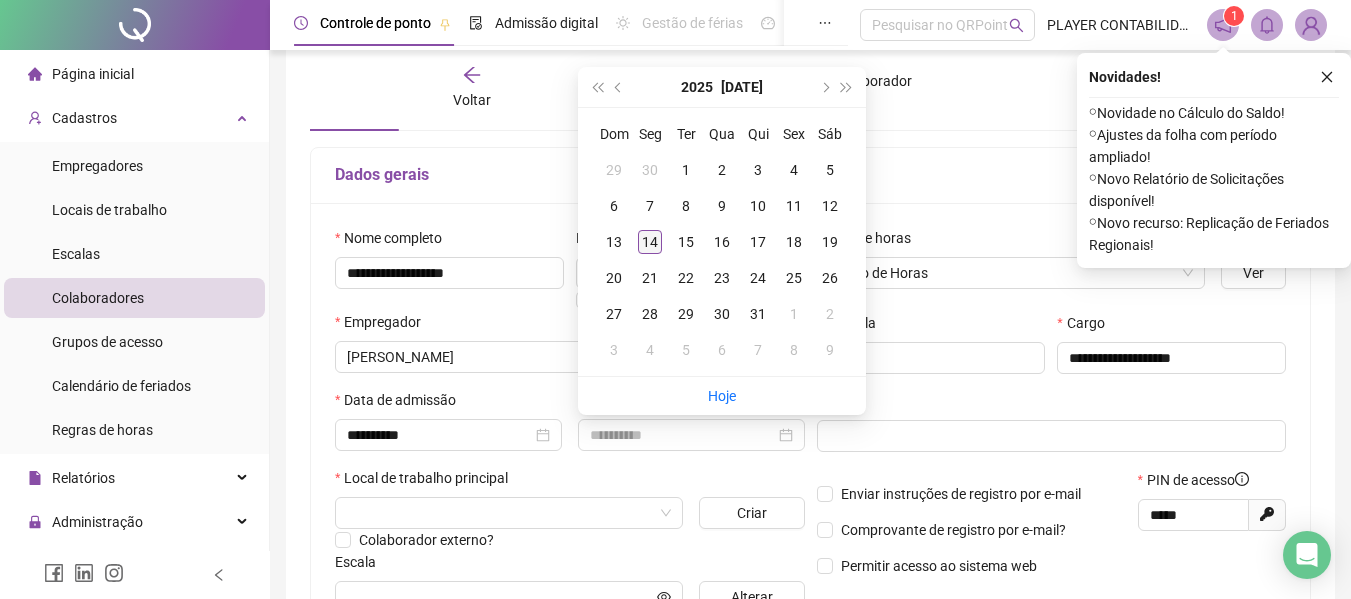click on "14" at bounding box center [650, 242] 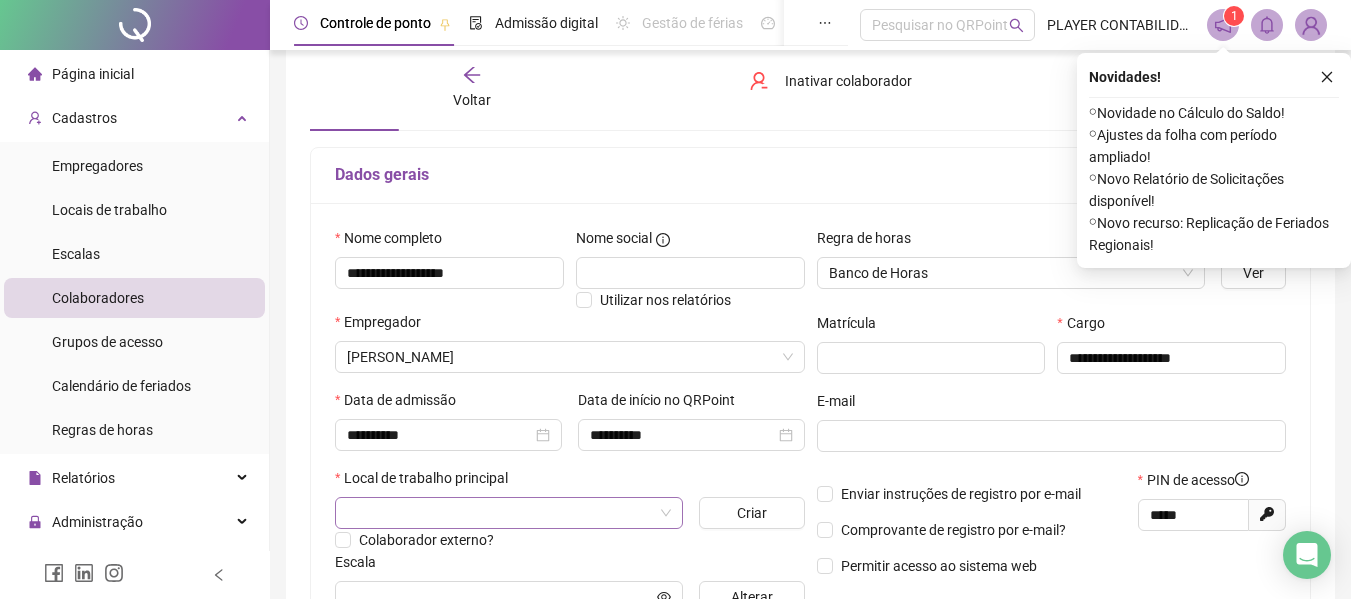 click at bounding box center [503, 513] 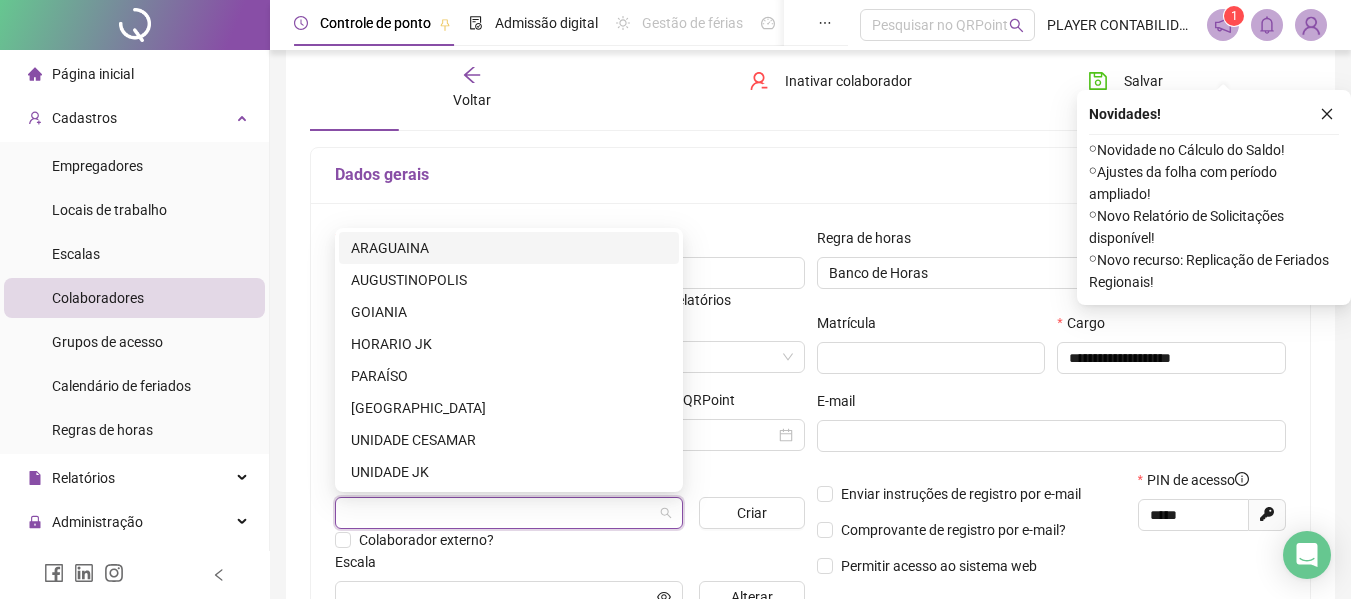 scroll, scrollTop: 200, scrollLeft: 0, axis: vertical 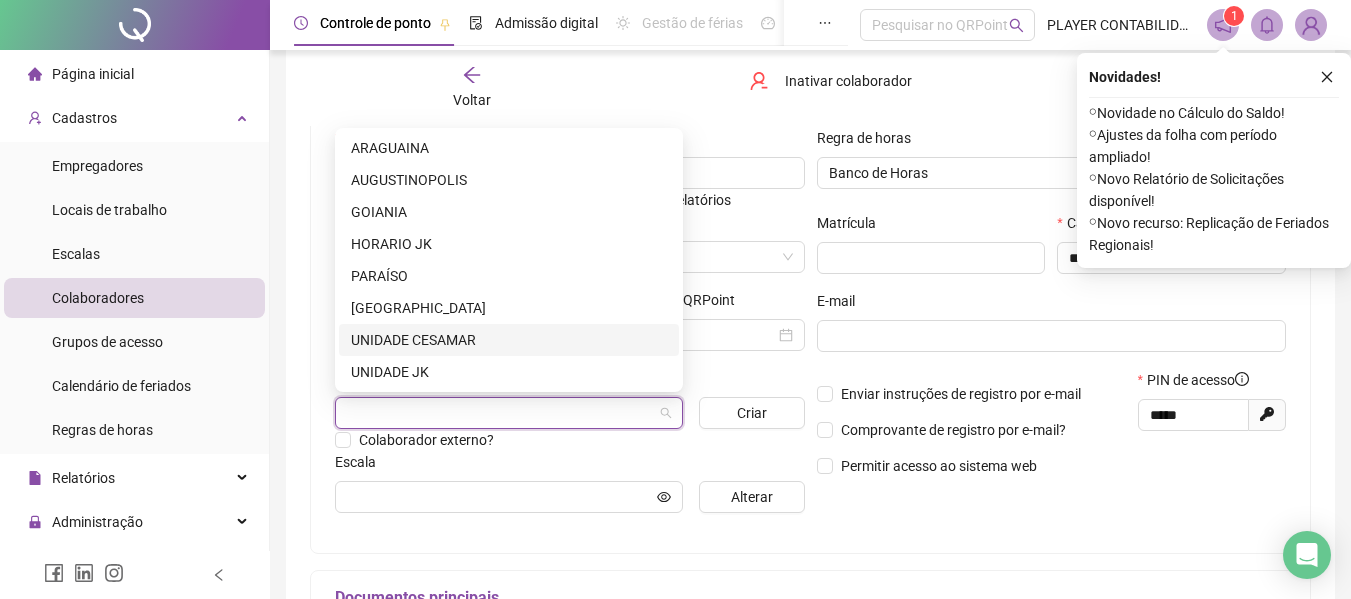 click on "UNIDADE CESAMAR" at bounding box center (509, 340) 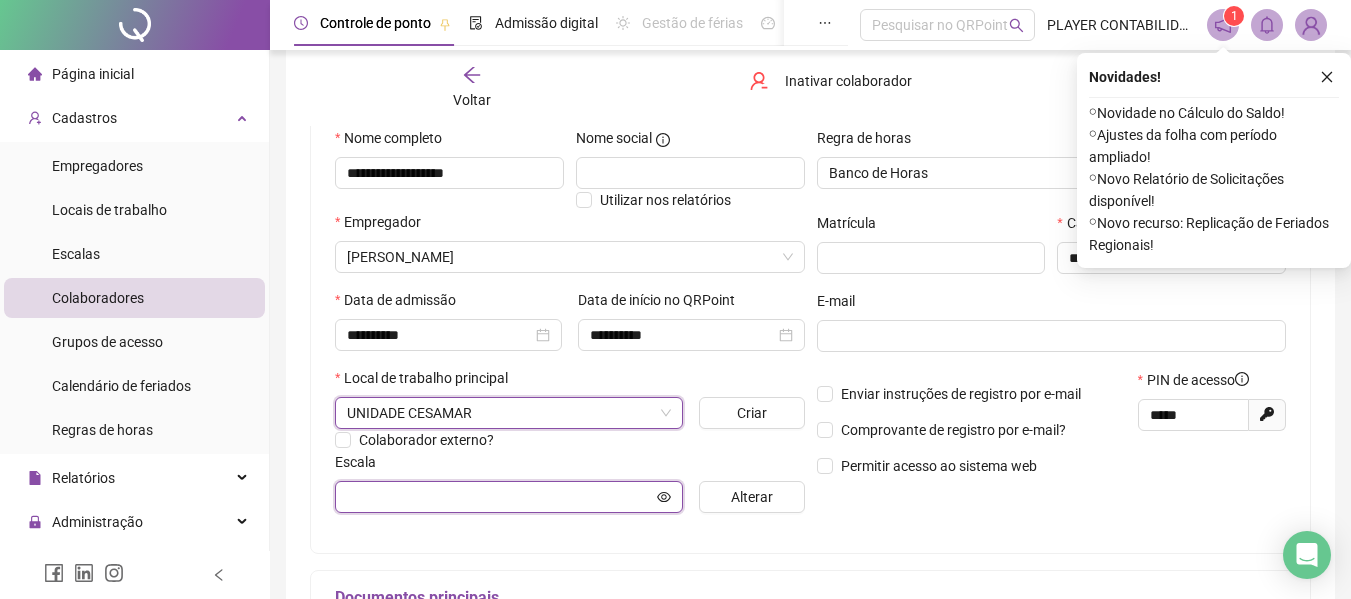 click at bounding box center (500, 497) 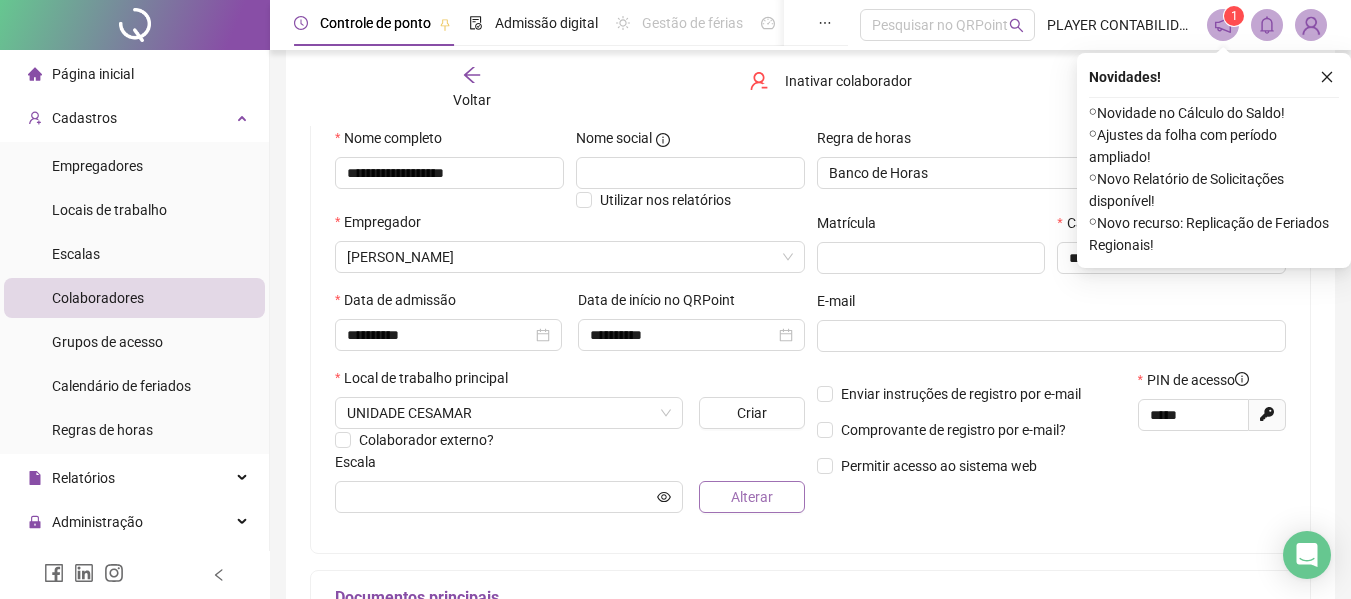 click on "Alterar" at bounding box center [751, 497] 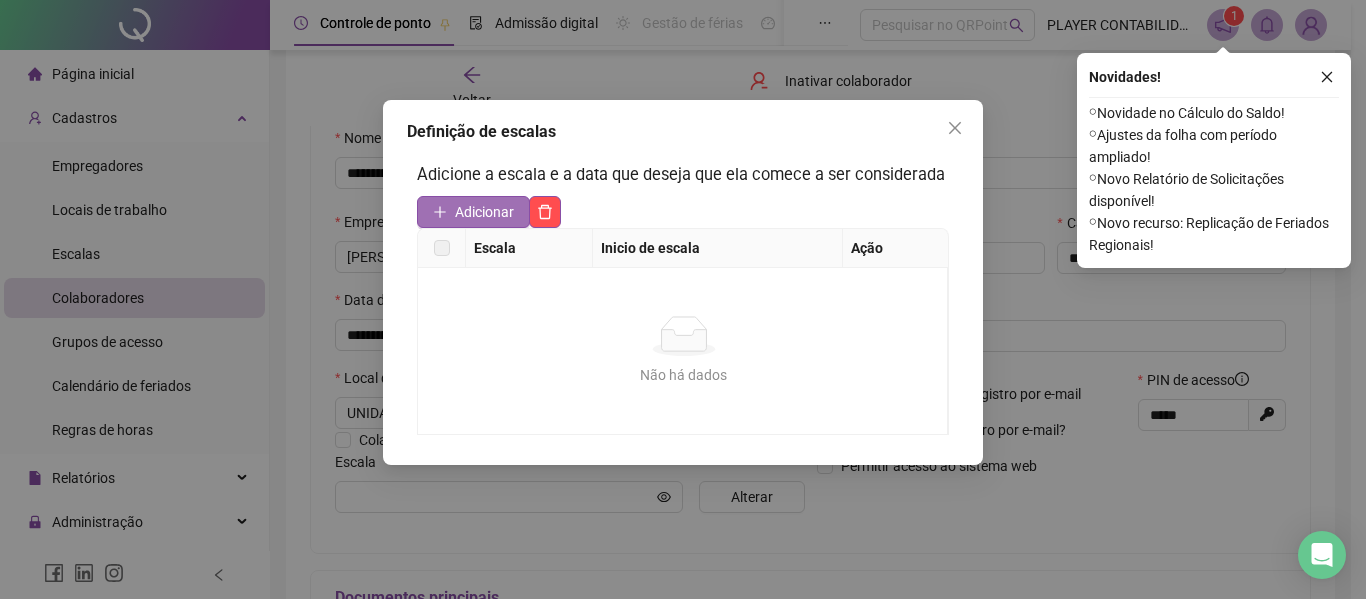 click on "Adicionar" at bounding box center (484, 212) 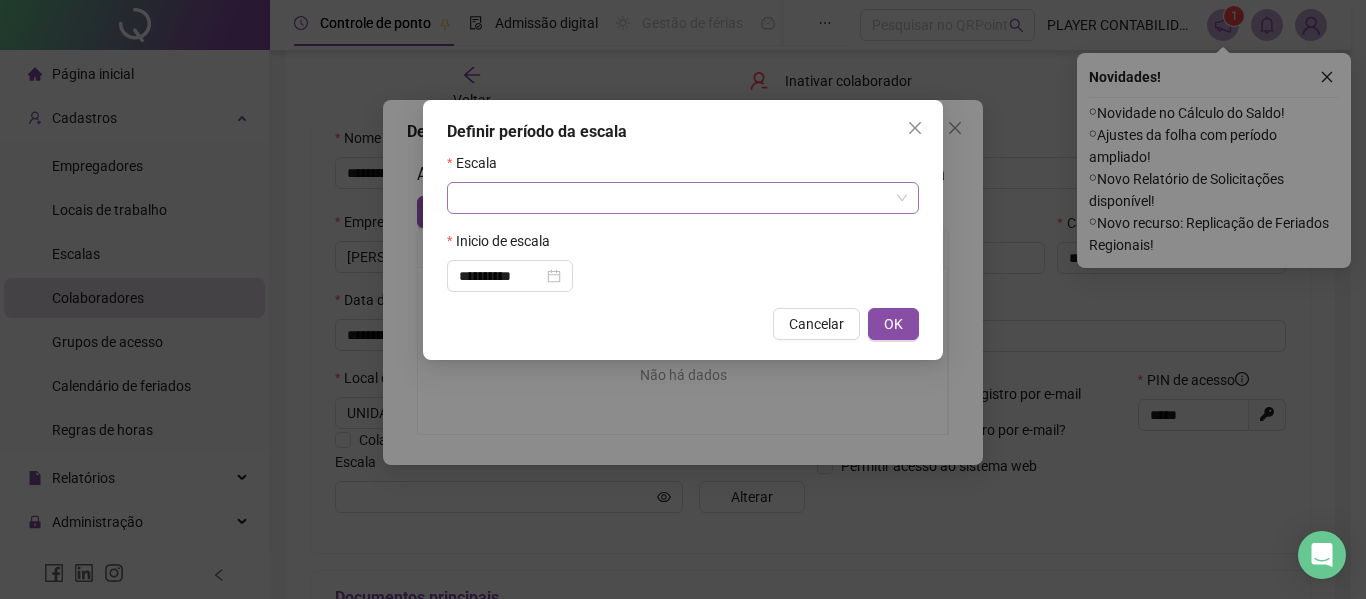 click at bounding box center (677, 198) 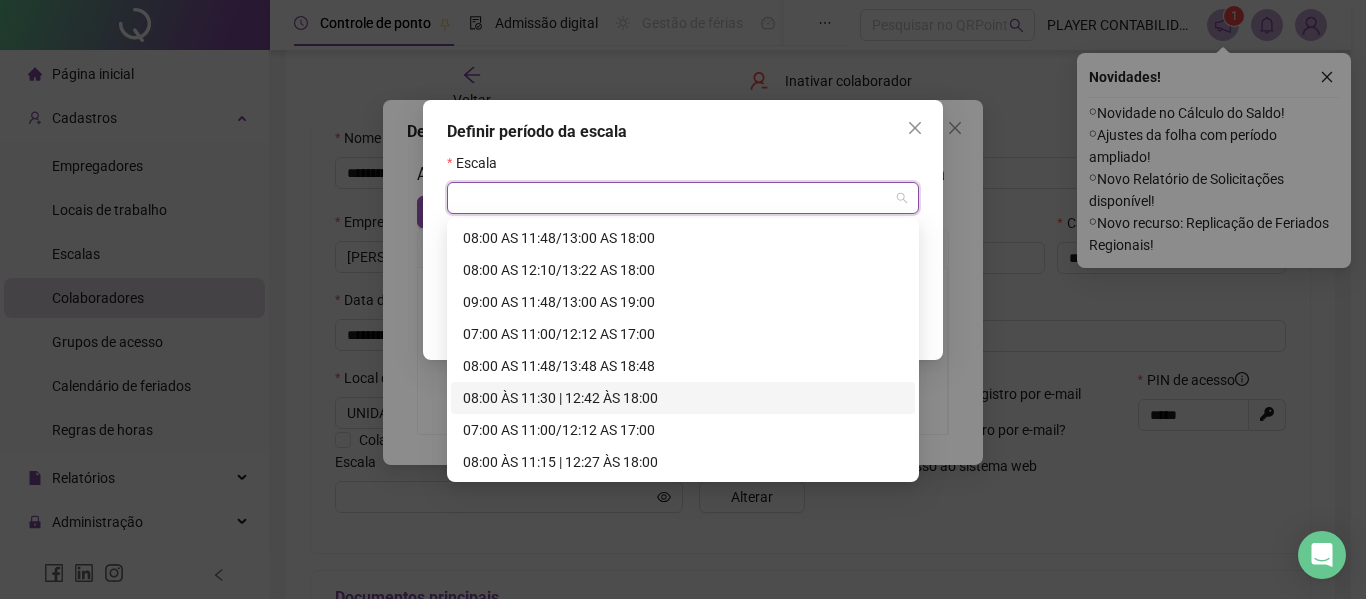 click on "08:00 ÀS 11:30 | 12:42 ÀS 18:00" at bounding box center (683, 398) 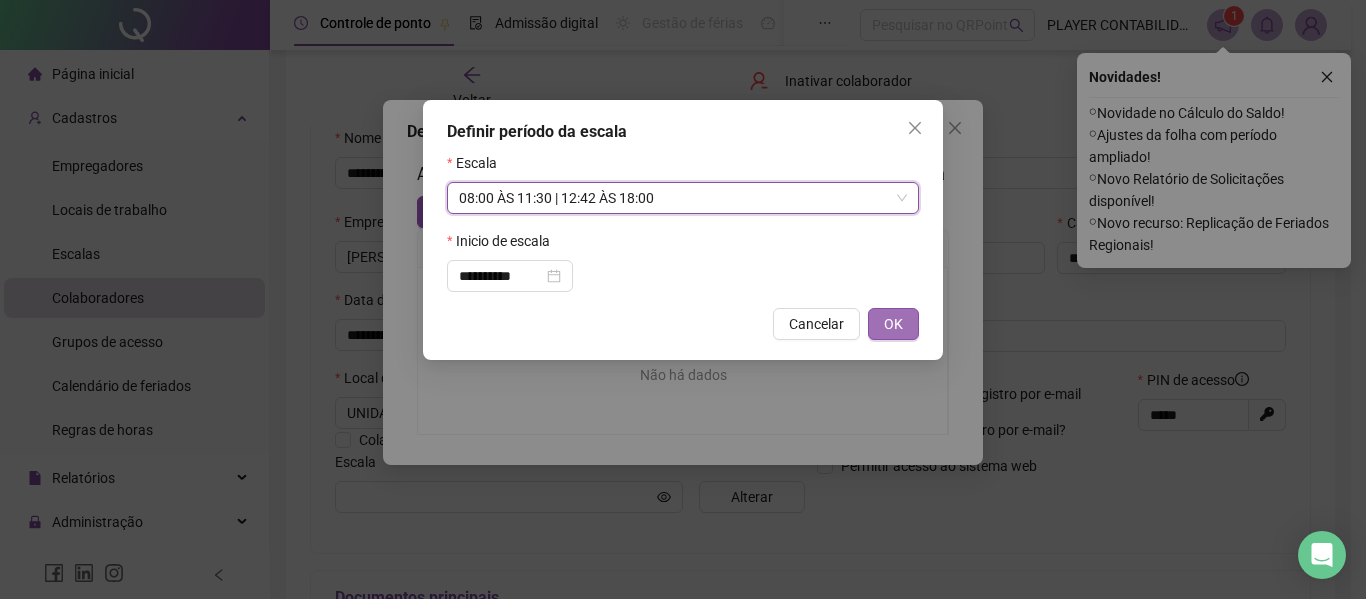 click on "OK" at bounding box center (893, 324) 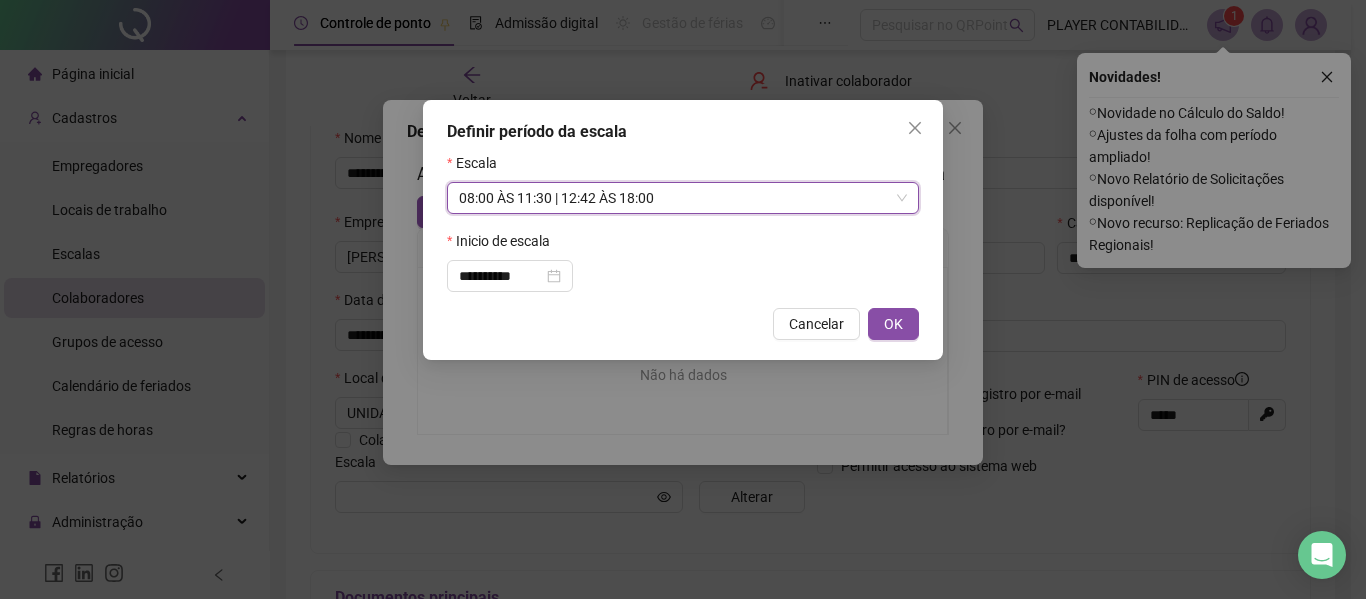 type on "**********" 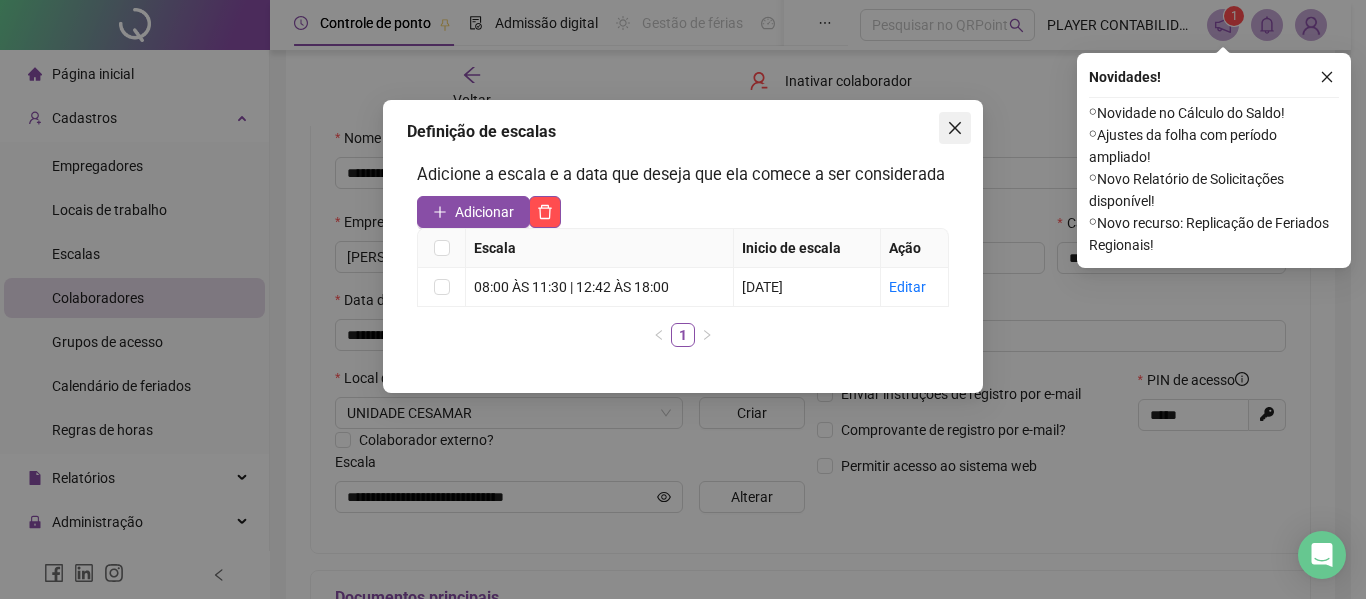 click 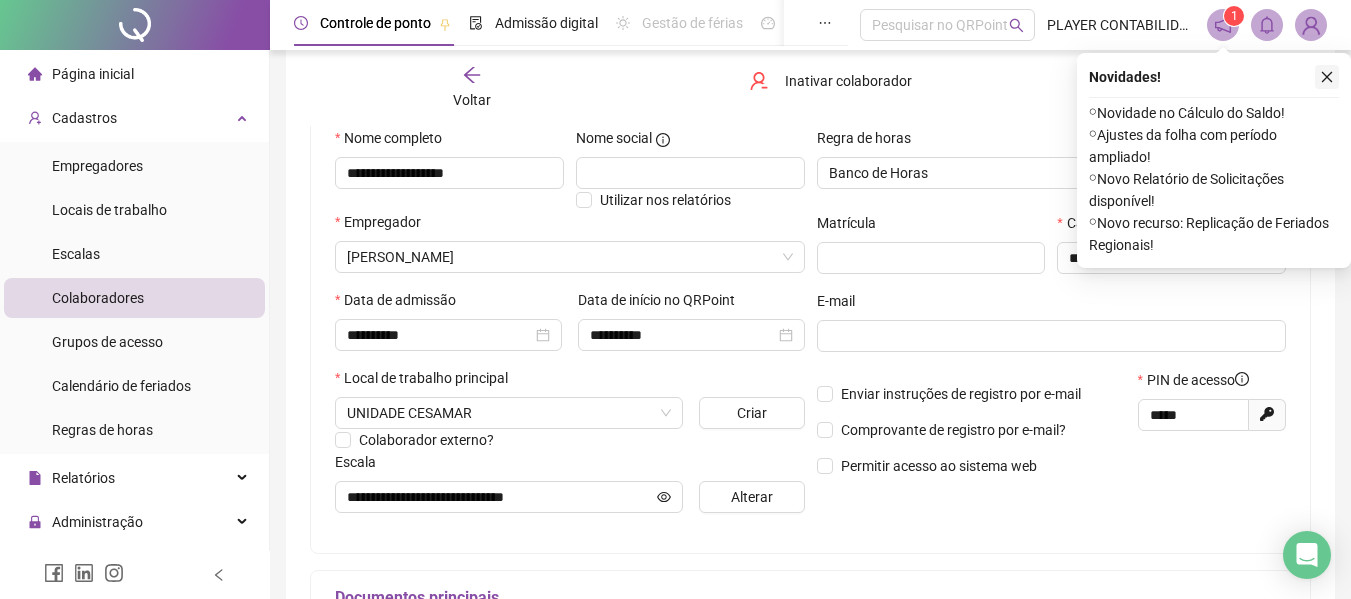 click 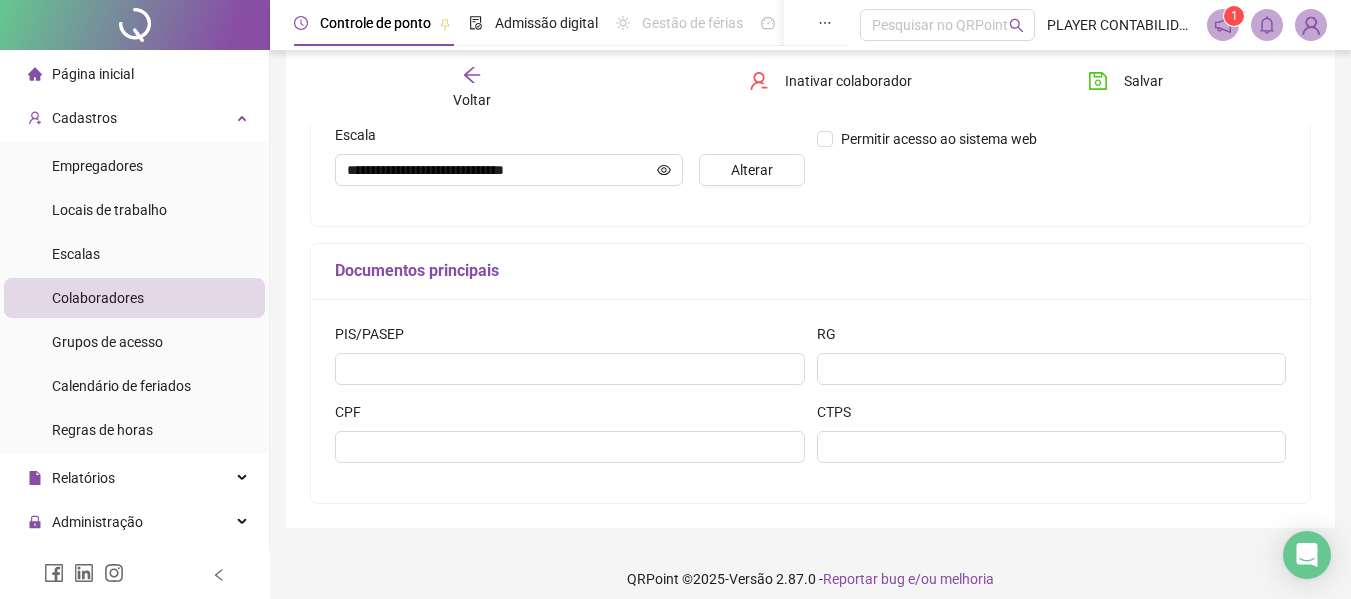 scroll, scrollTop: 542, scrollLeft: 0, axis: vertical 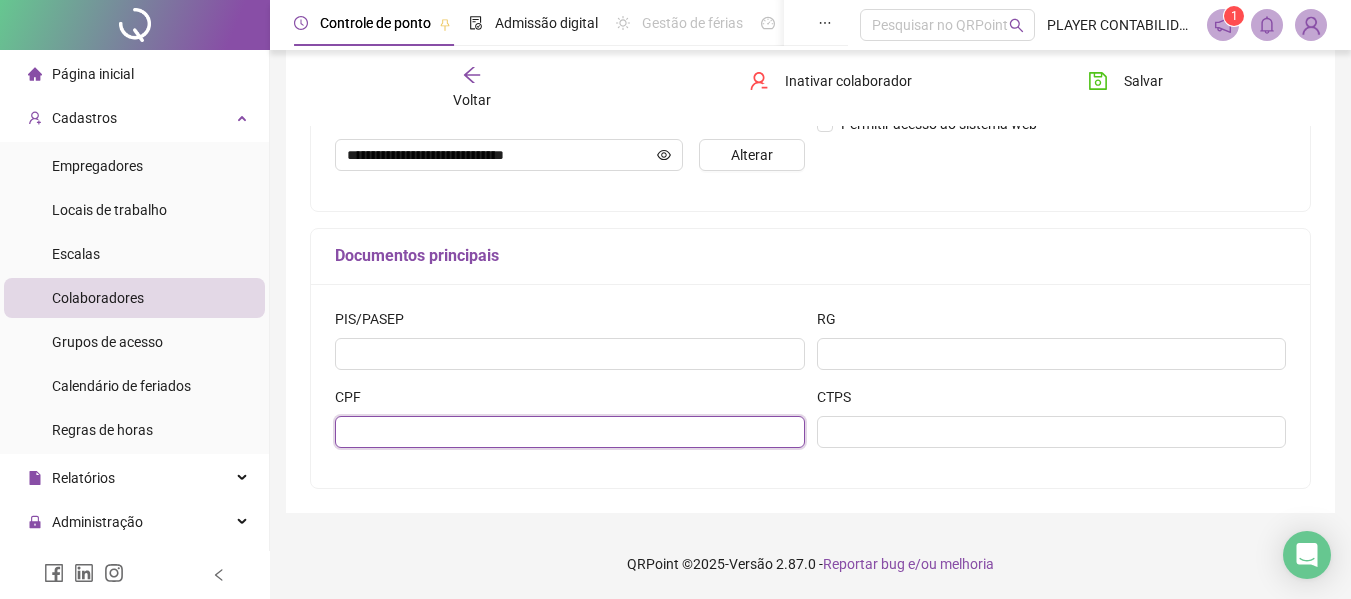 click at bounding box center [570, 432] 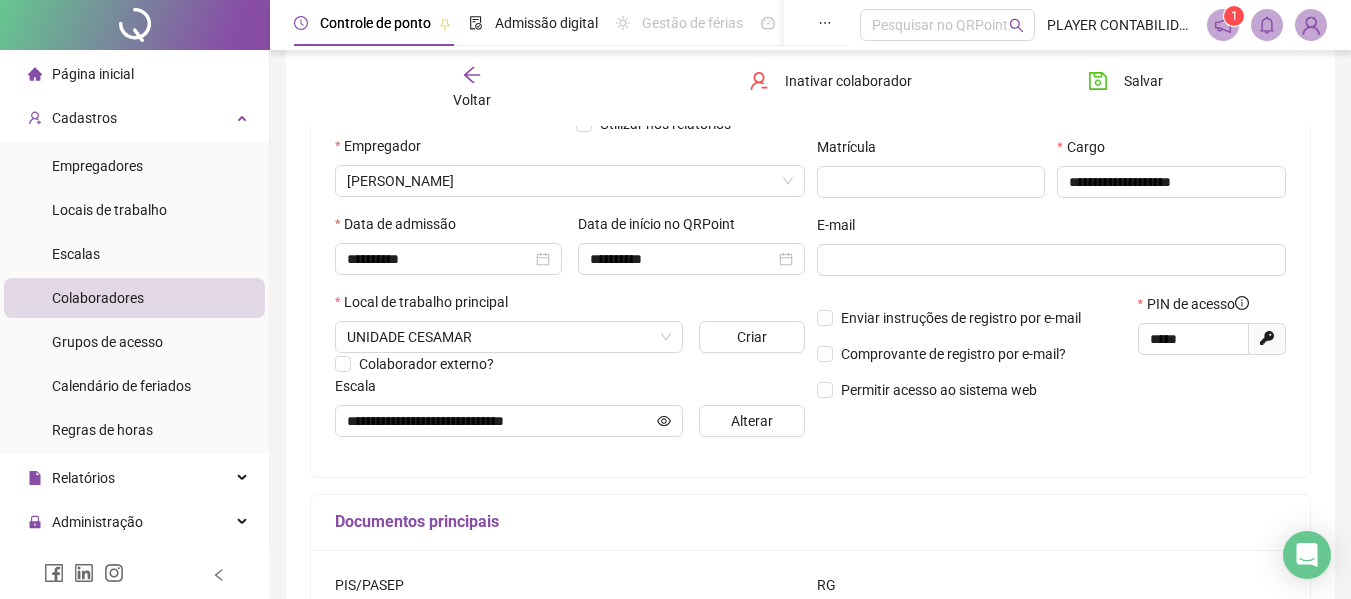 scroll, scrollTop: 242, scrollLeft: 0, axis: vertical 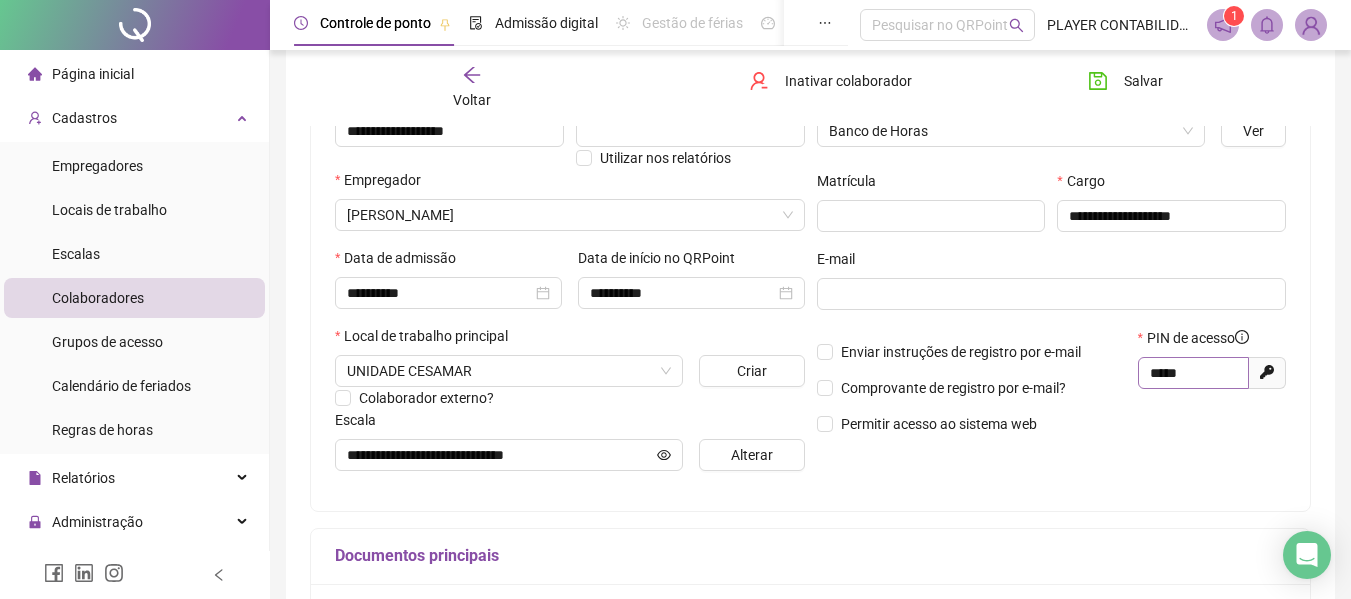 type on "**********" 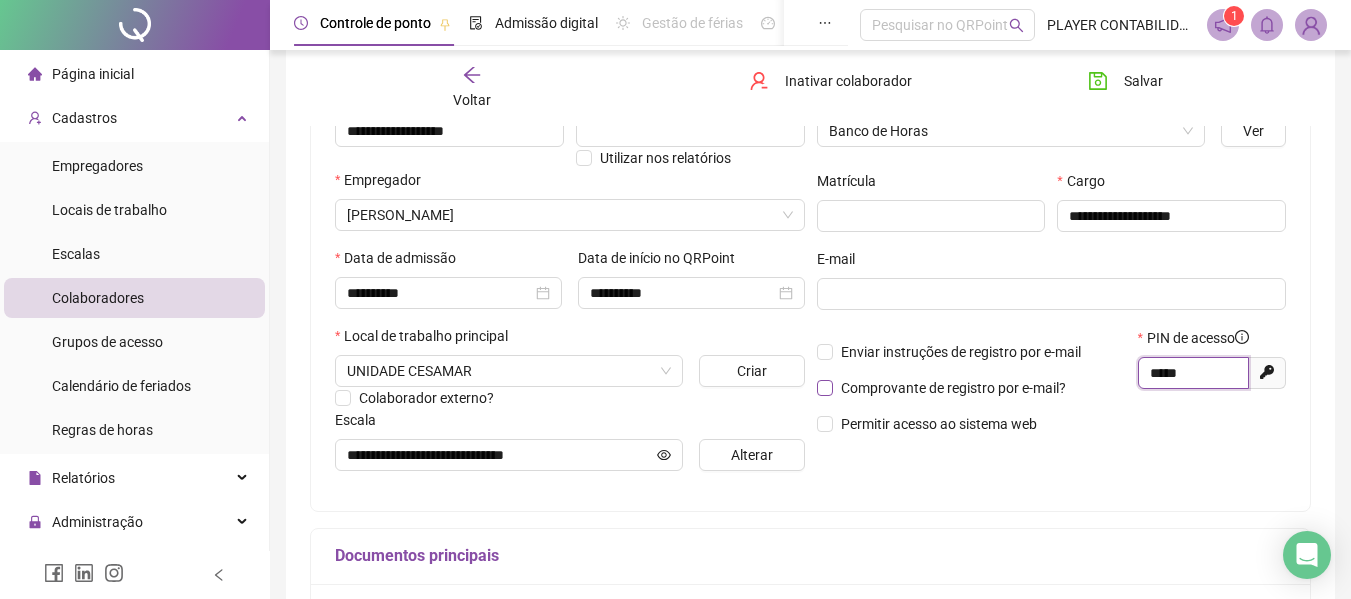 drag, startPoint x: 1219, startPoint y: 374, endPoint x: 1076, endPoint y: 390, distance: 143.89232 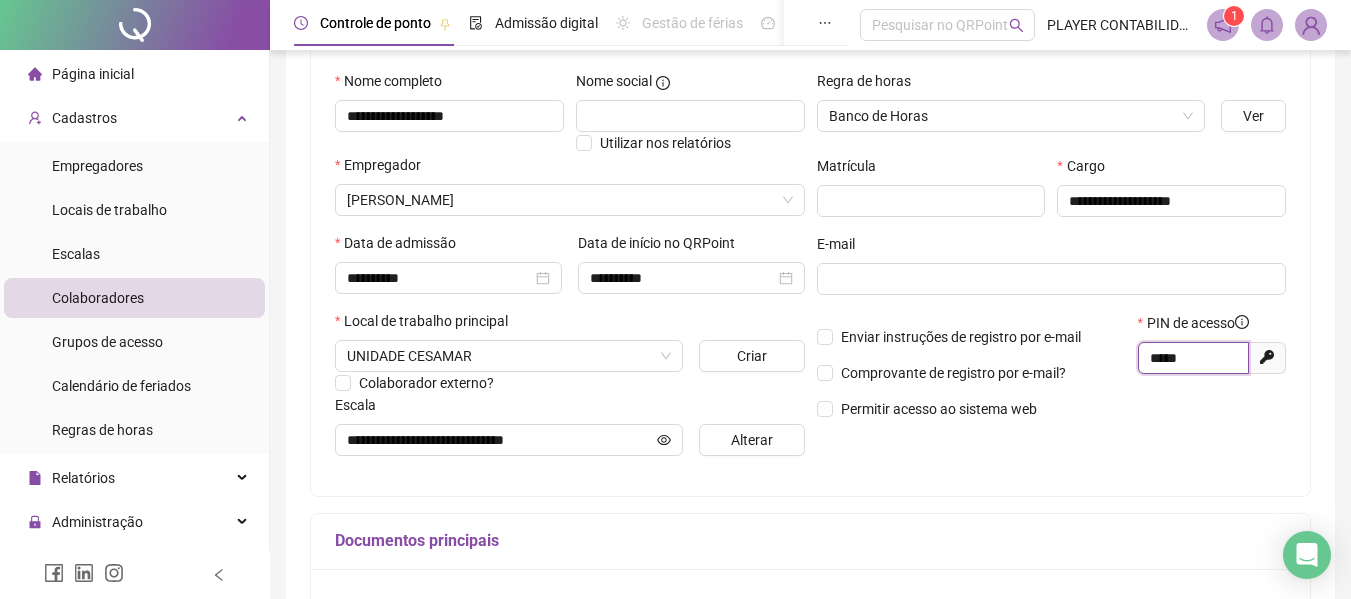 scroll, scrollTop: 0, scrollLeft: 0, axis: both 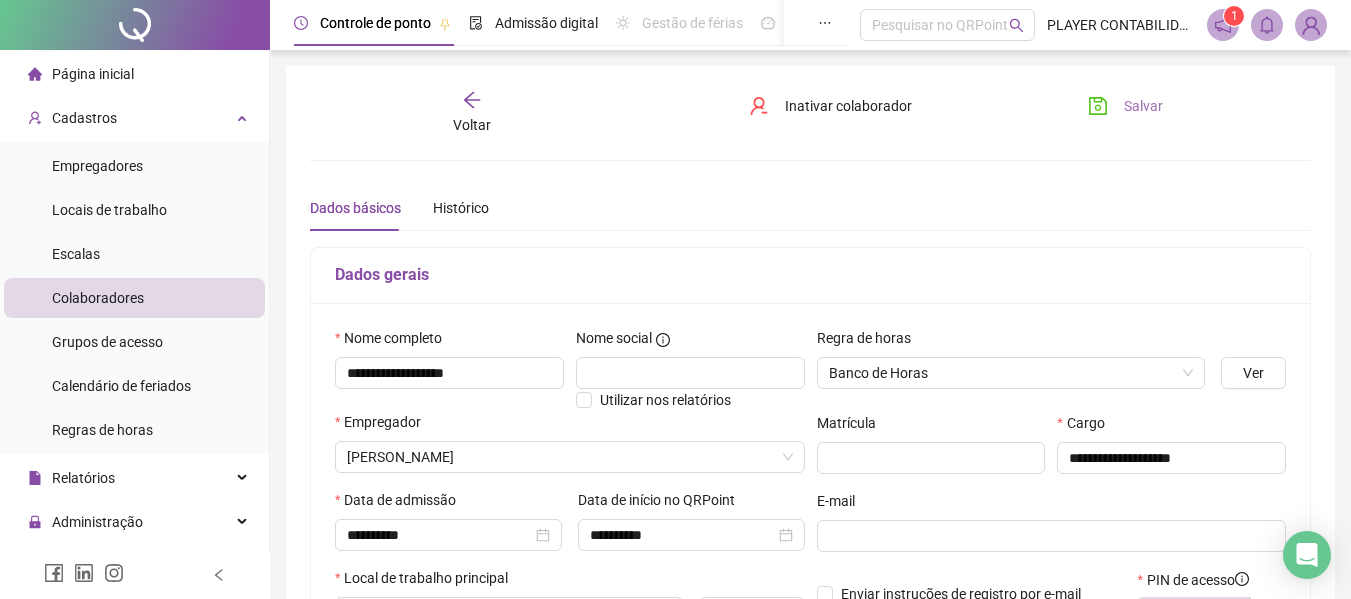 type on "*****" 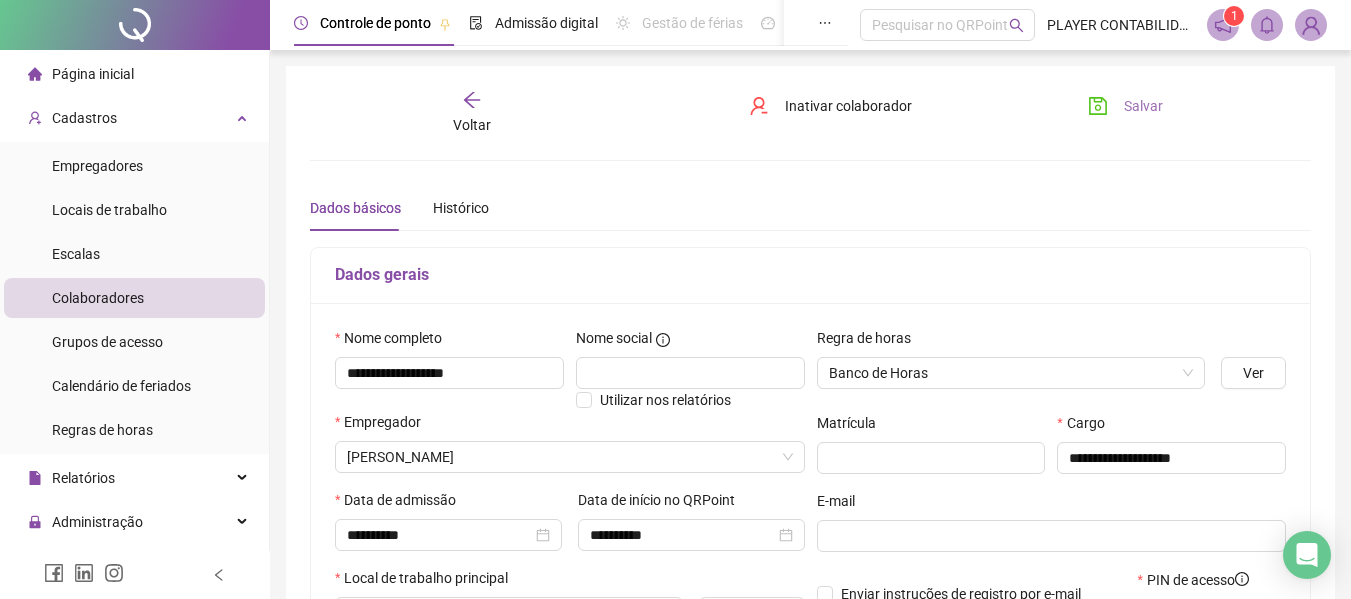 click on "Salvar" at bounding box center (1143, 106) 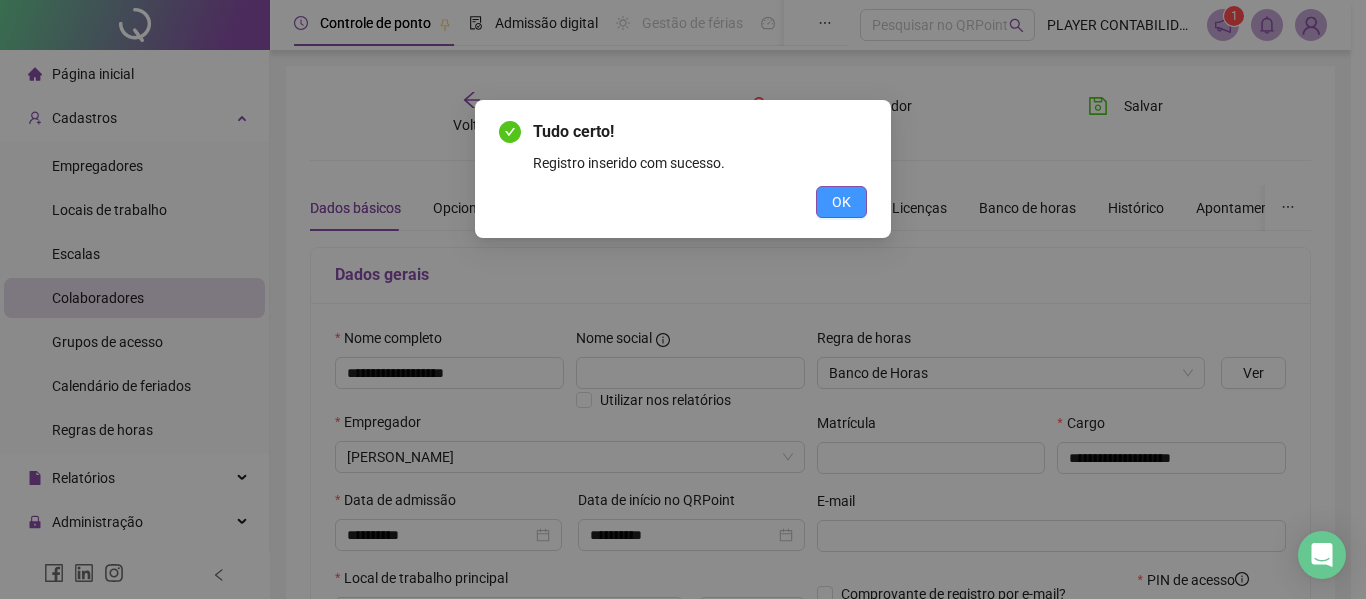 click on "OK" at bounding box center (841, 202) 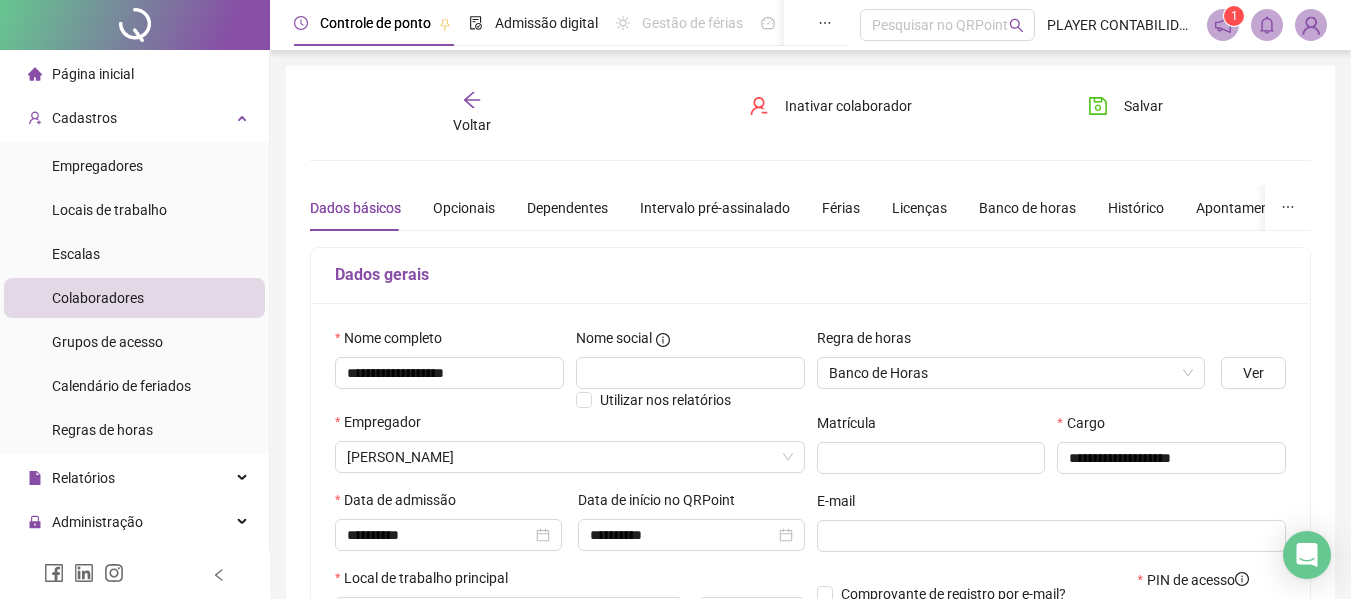 click 